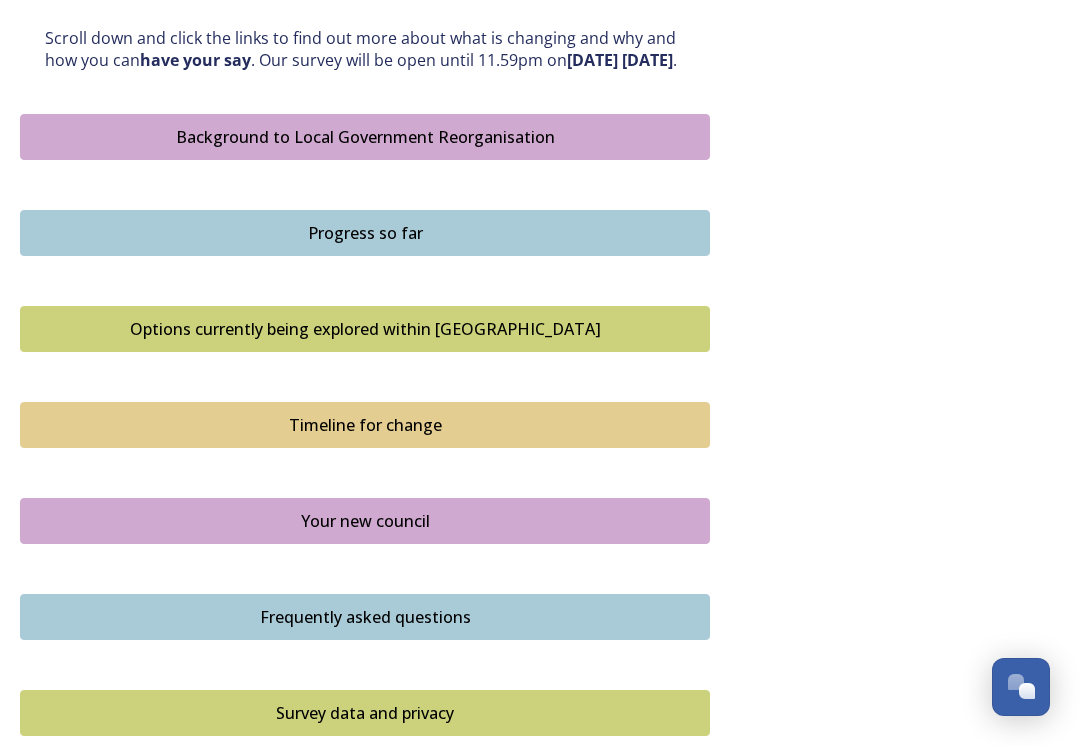scroll, scrollTop: 1053, scrollLeft: 0, axis: vertical 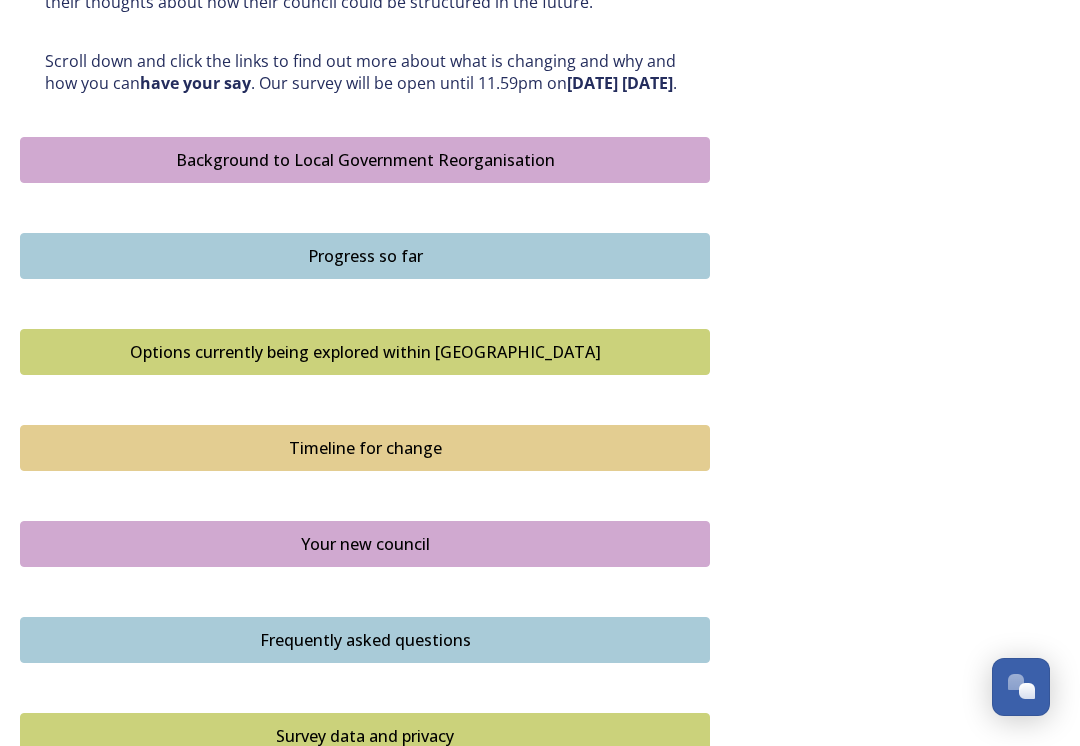 click on "Options currently being explored within [GEOGRAPHIC_DATA]" at bounding box center [365, 352] 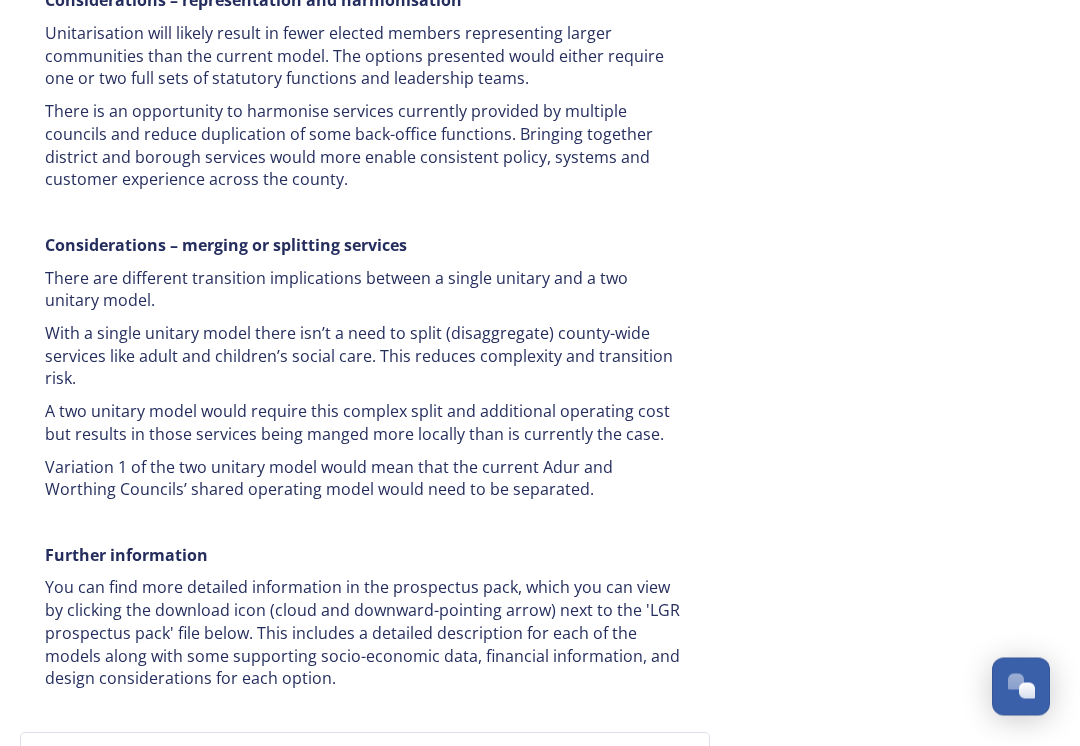 scroll, scrollTop: 4095, scrollLeft: 0, axis: vertical 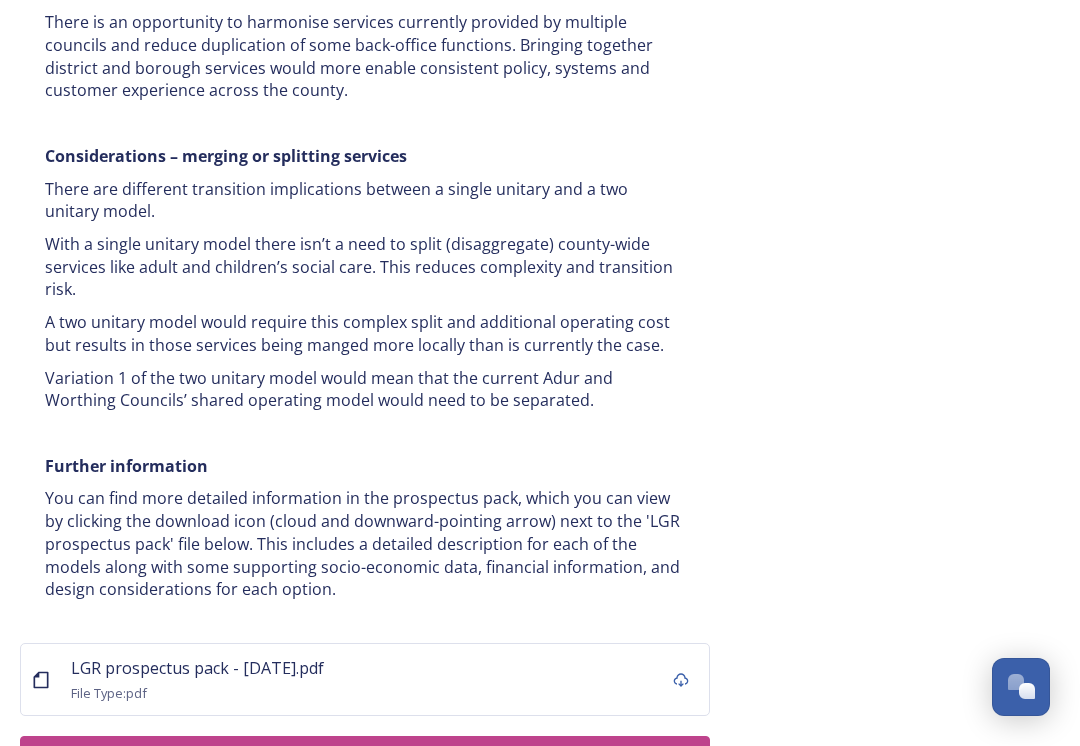 click on "Take part in the survey" at bounding box center [350, 762] 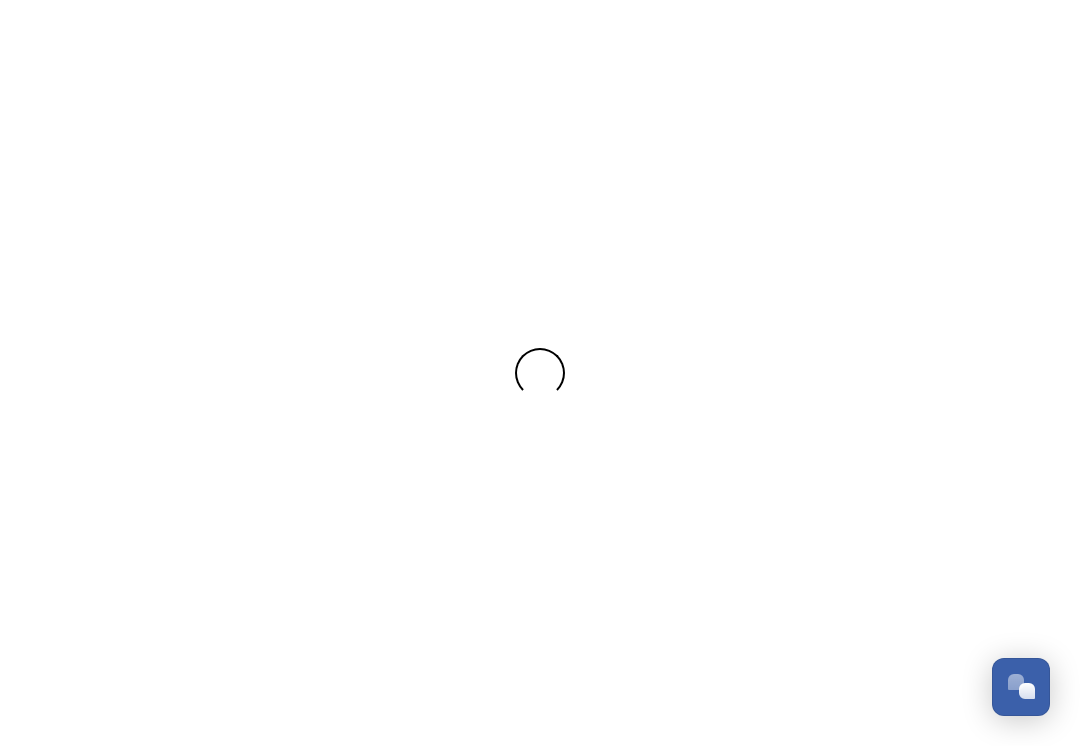 scroll, scrollTop: 0, scrollLeft: 0, axis: both 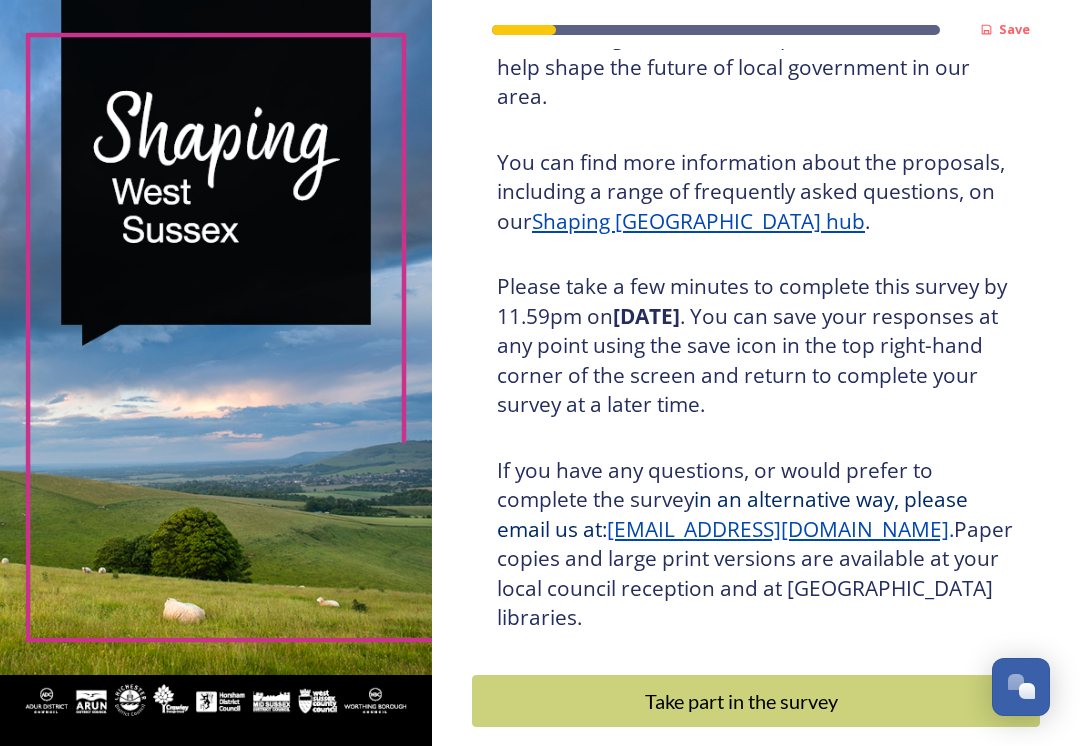 click on "Take part in the survey" at bounding box center [741, 701] 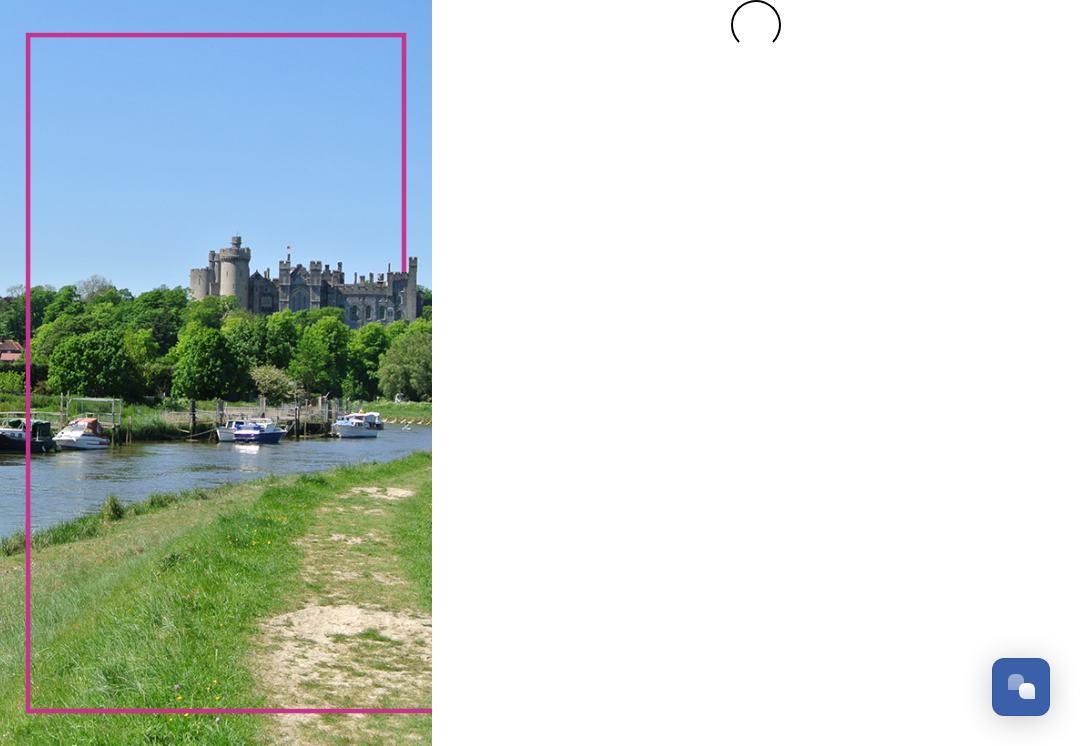 scroll, scrollTop: 0, scrollLeft: 0, axis: both 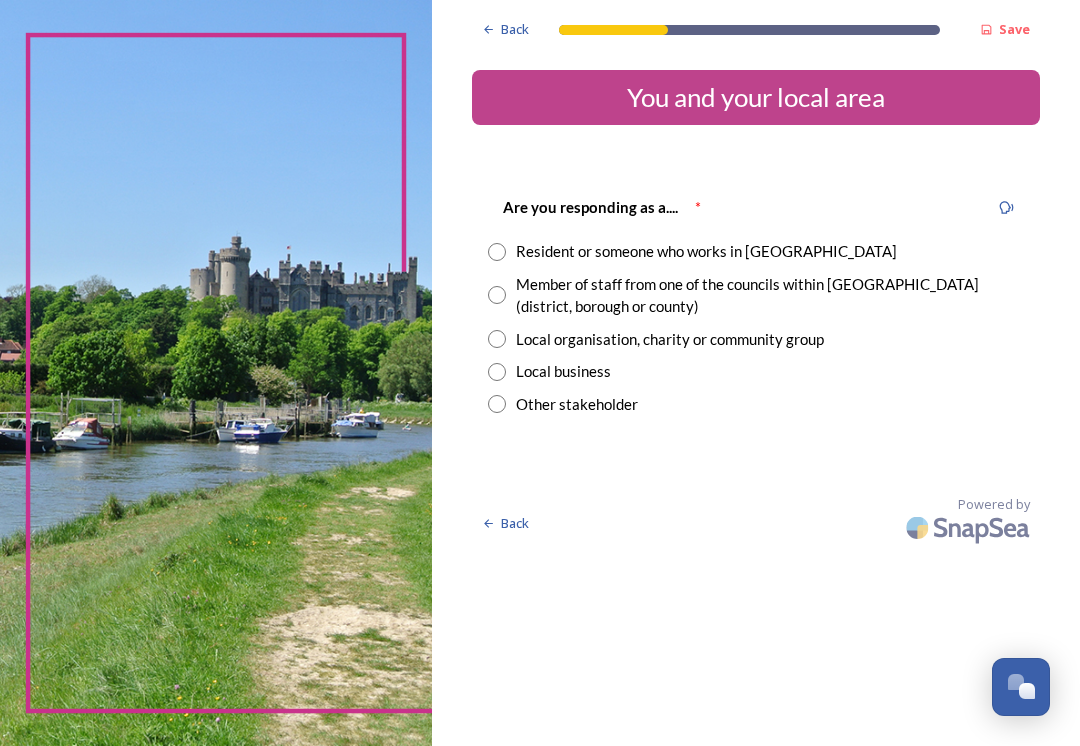 click at bounding box center [497, 252] 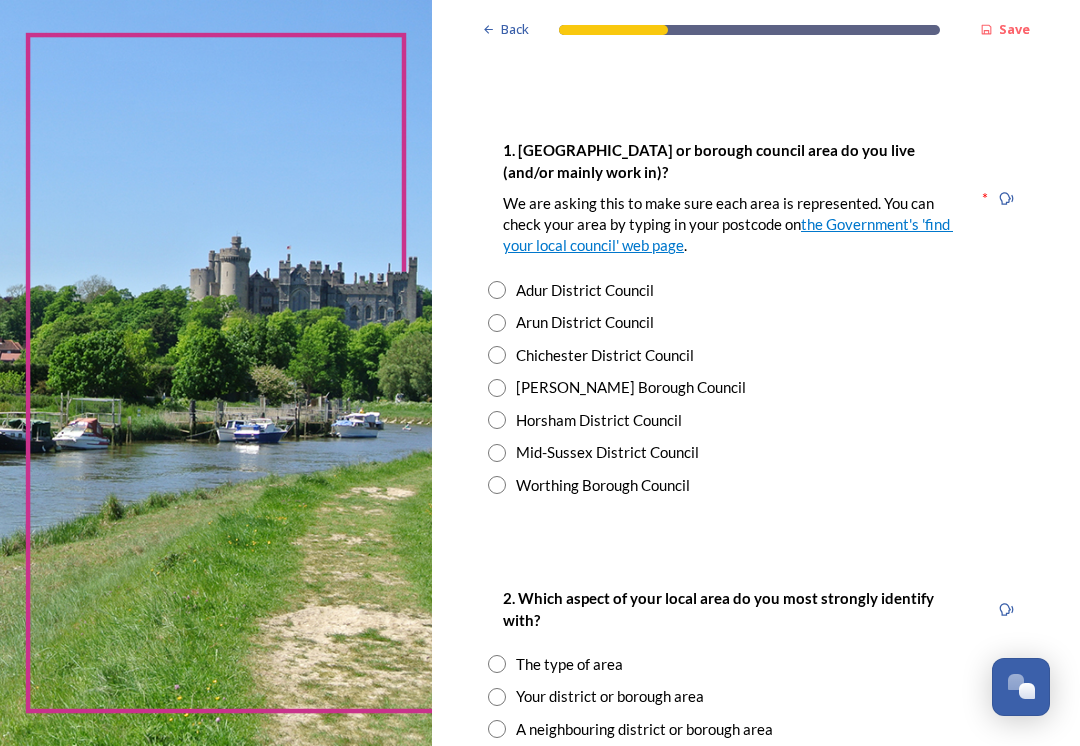 scroll, scrollTop: 372, scrollLeft: 0, axis: vertical 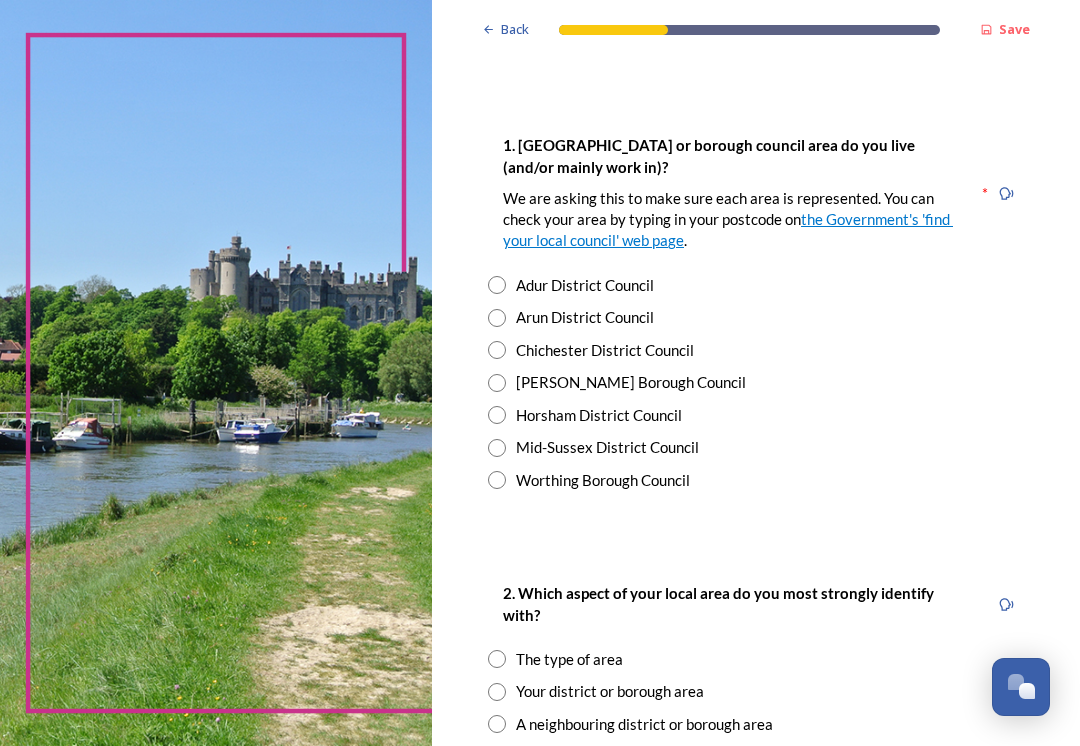 click on "Arun District Council" at bounding box center [585, 317] 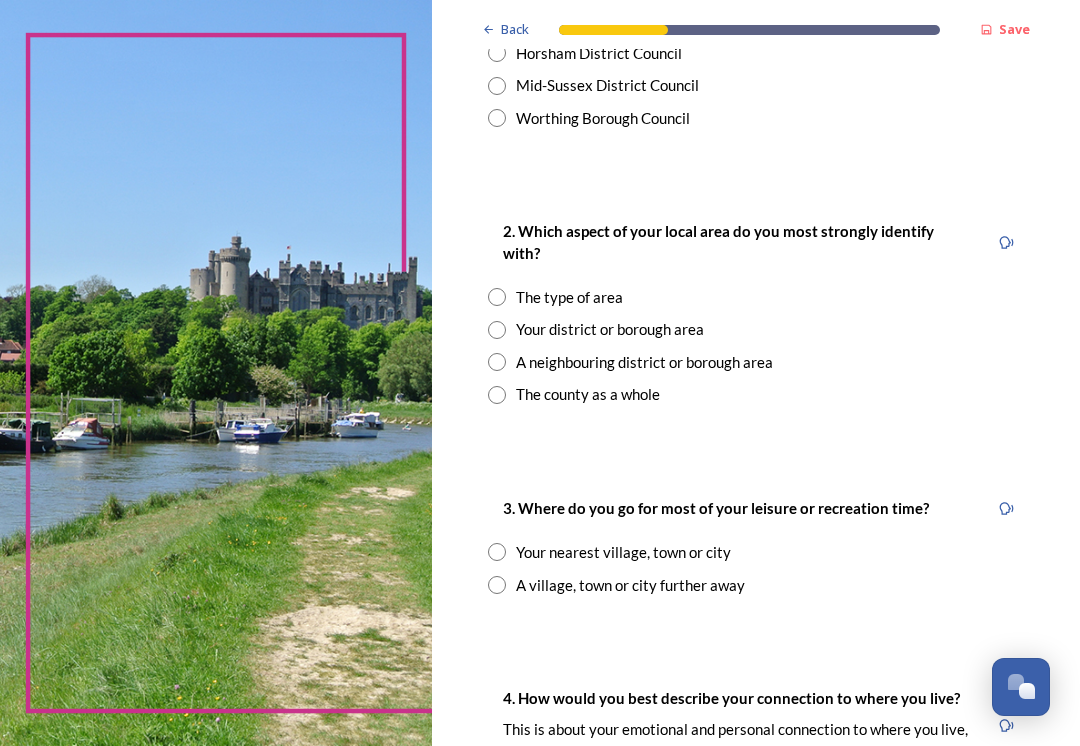 scroll, scrollTop: 750, scrollLeft: 0, axis: vertical 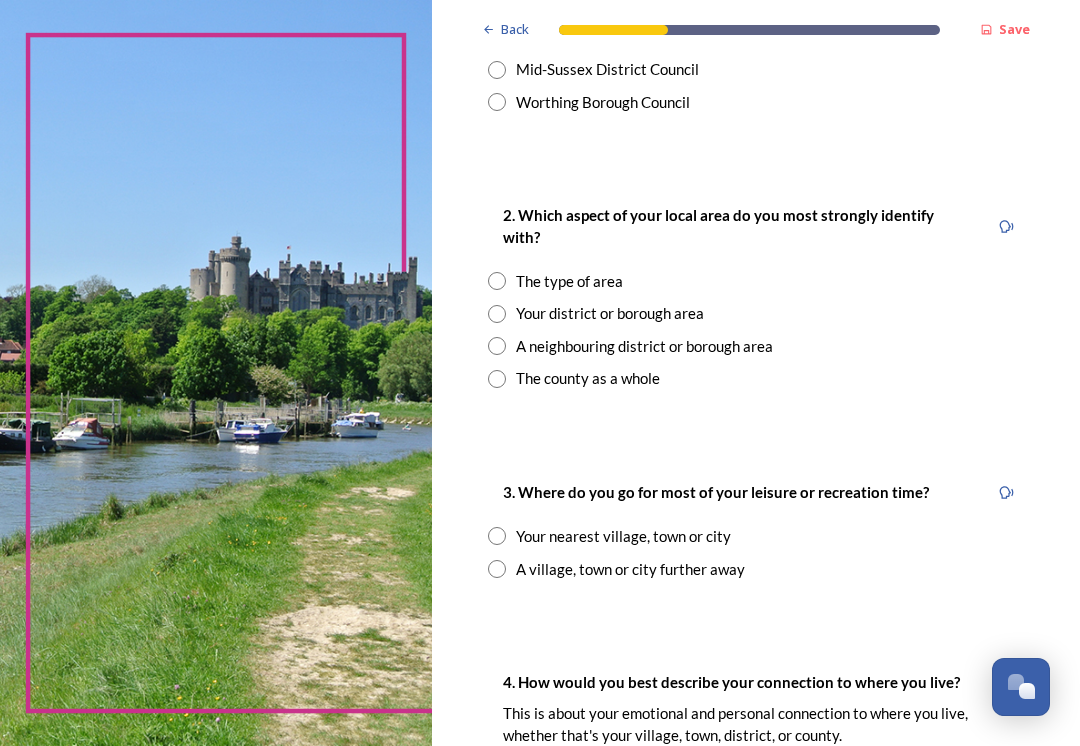 click on "Your district or borough area" at bounding box center (610, 313) 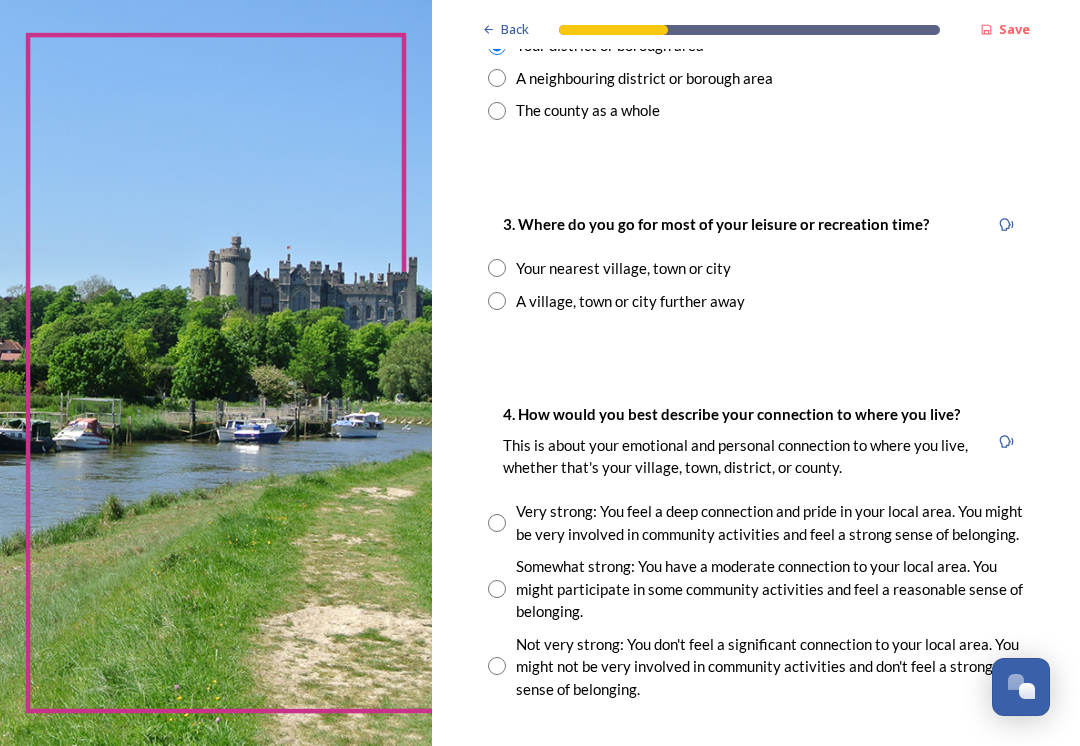 scroll, scrollTop: 1025, scrollLeft: 0, axis: vertical 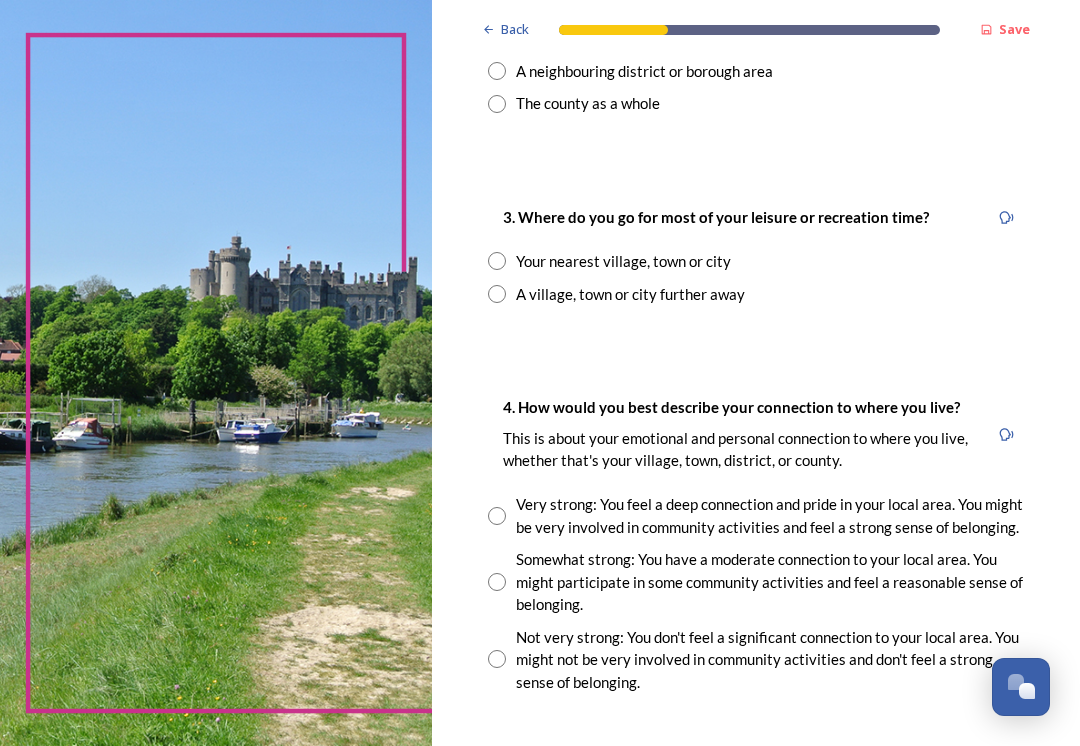 click on "Your nearest village, town or city" at bounding box center [623, 261] 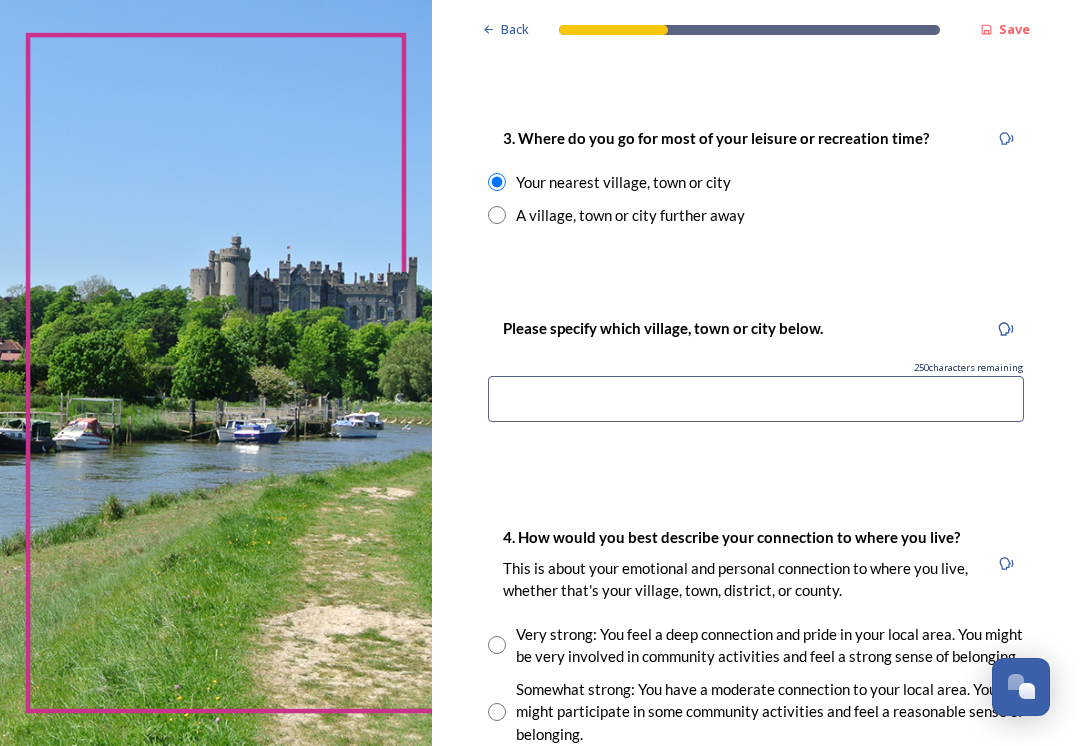 scroll, scrollTop: 1112, scrollLeft: 0, axis: vertical 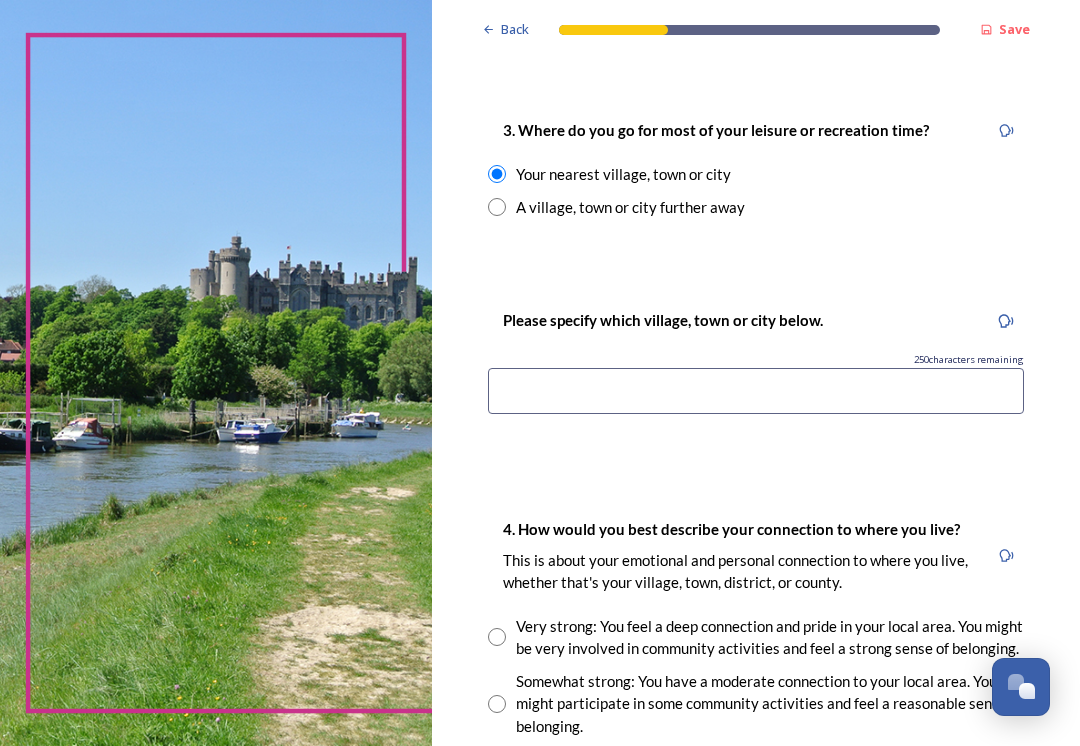 click at bounding box center [756, 391] 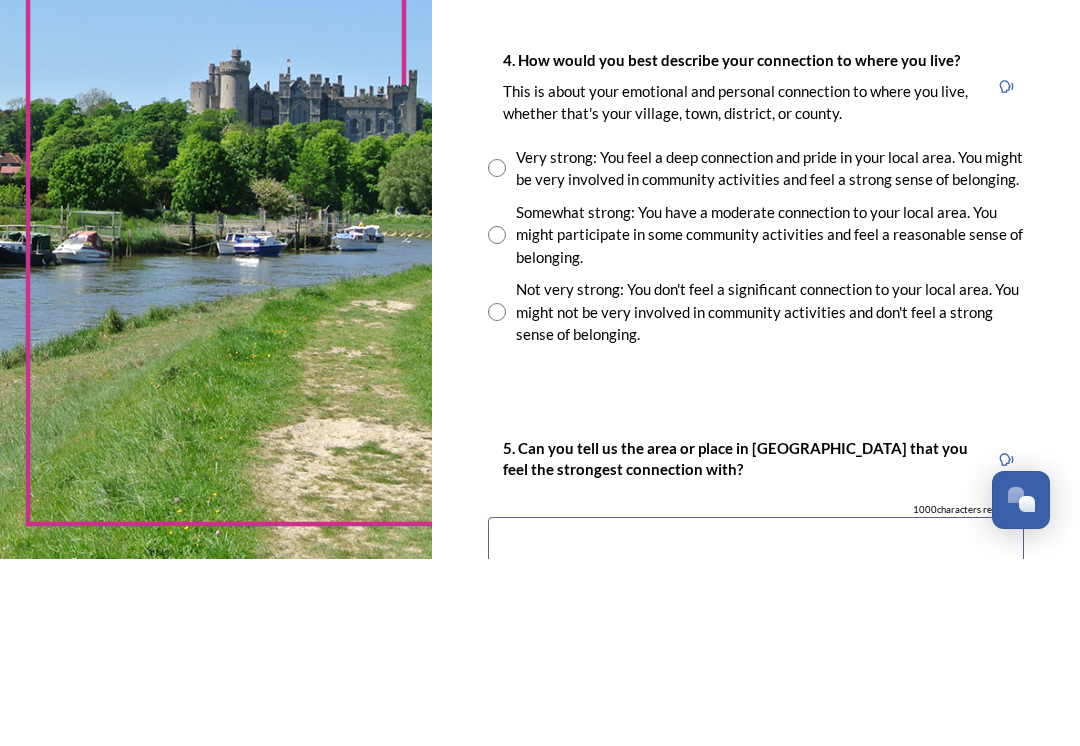 scroll, scrollTop: 1394, scrollLeft: 0, axis: vertical 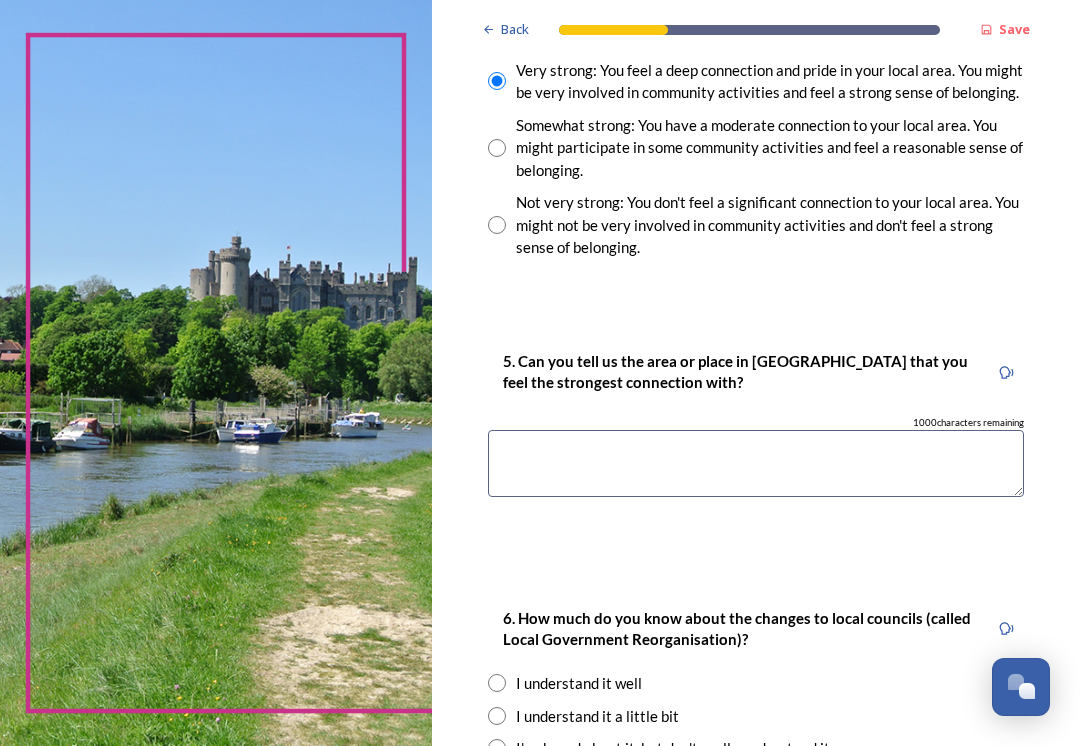 click at bounding box center [756, 463] 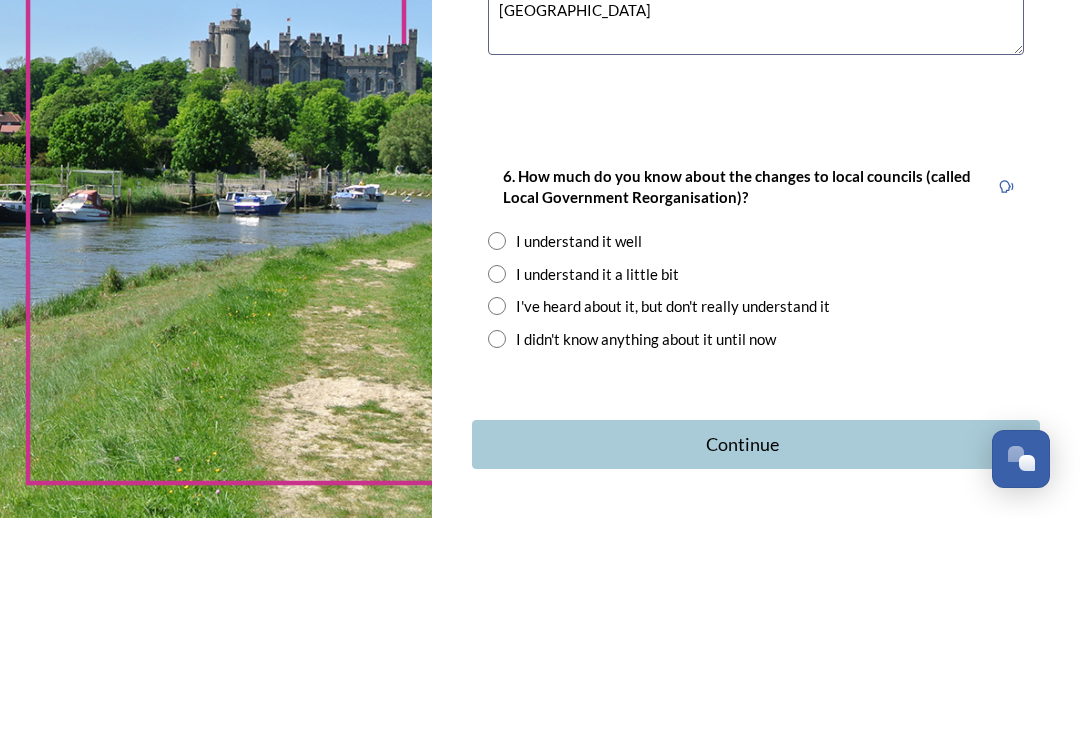 scroll, scrollTop: 1879, scrollLeft: 0, axis: vertical 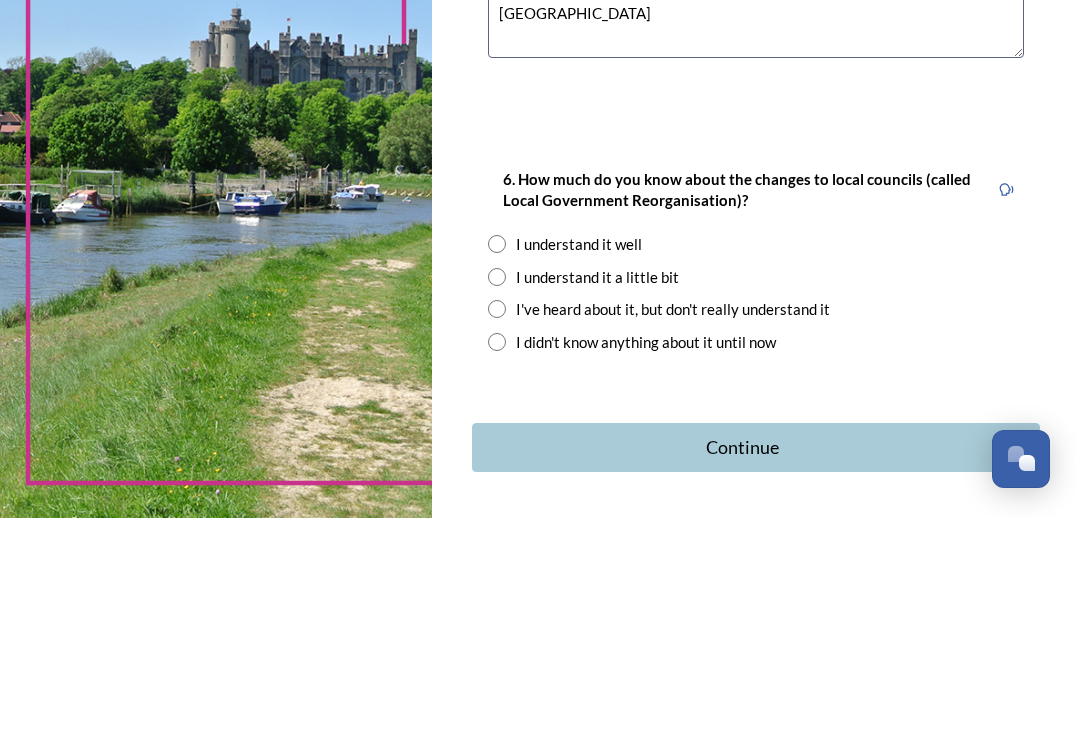 type on "Littlehampton" 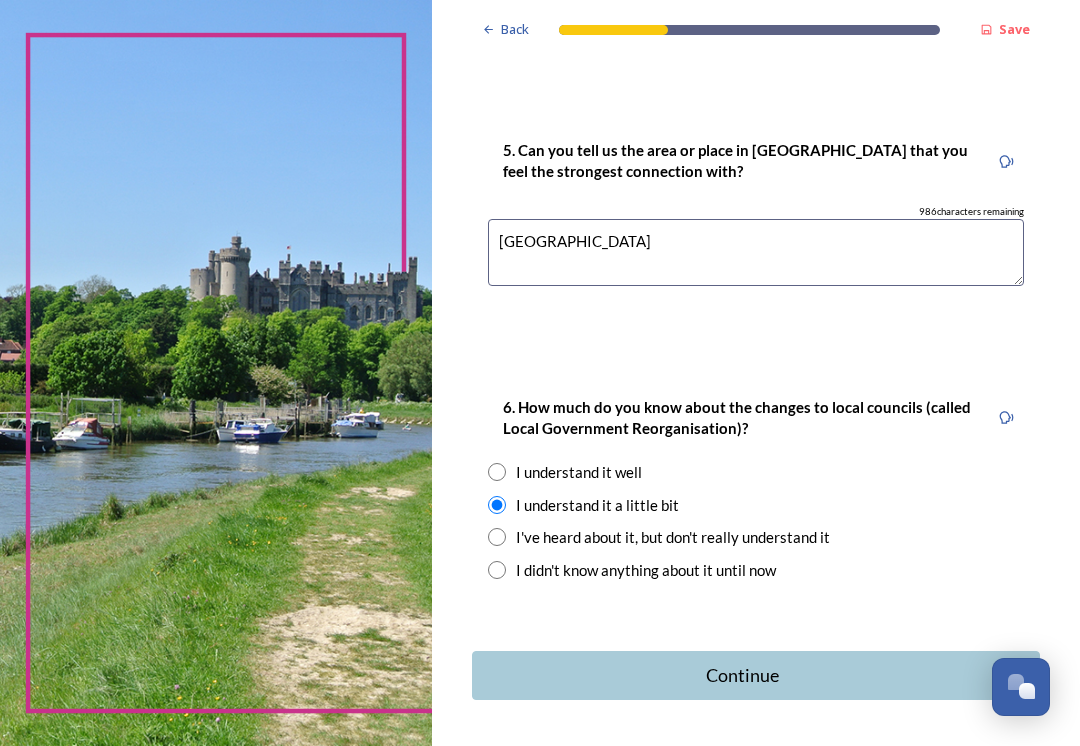 click on "Continue" at bounding box center [742, 675] 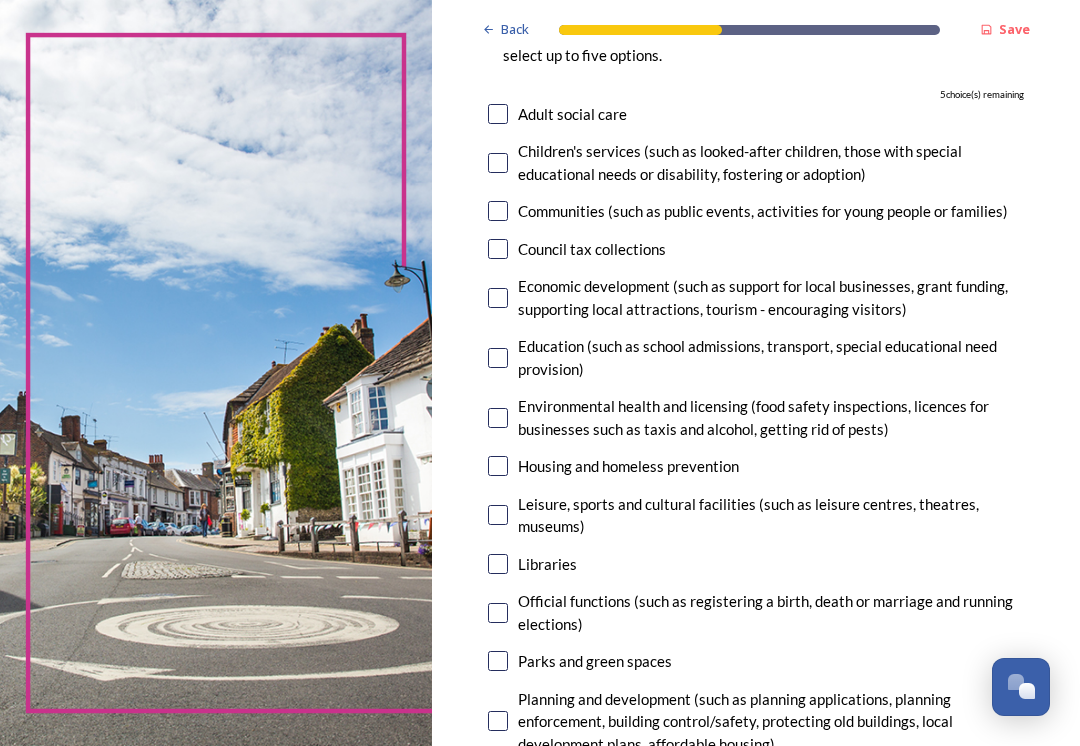 scroll, scrollTop: 230, scrollLeft: 0, axis: vertical 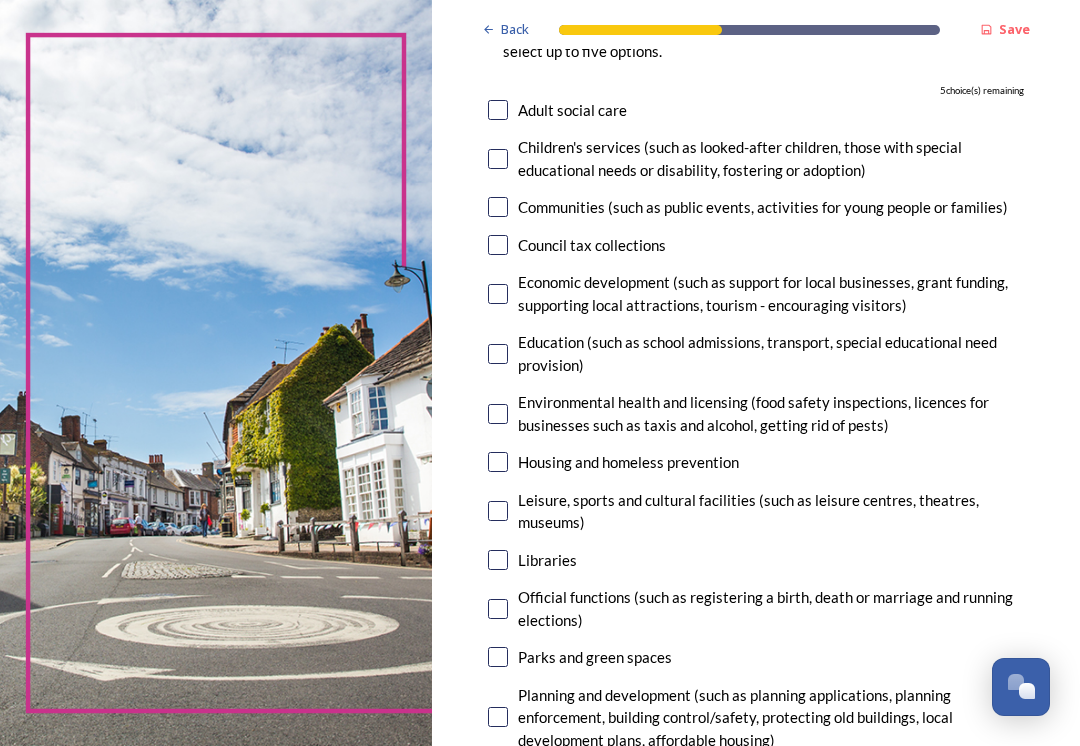 click at bounding box center (498, 294) 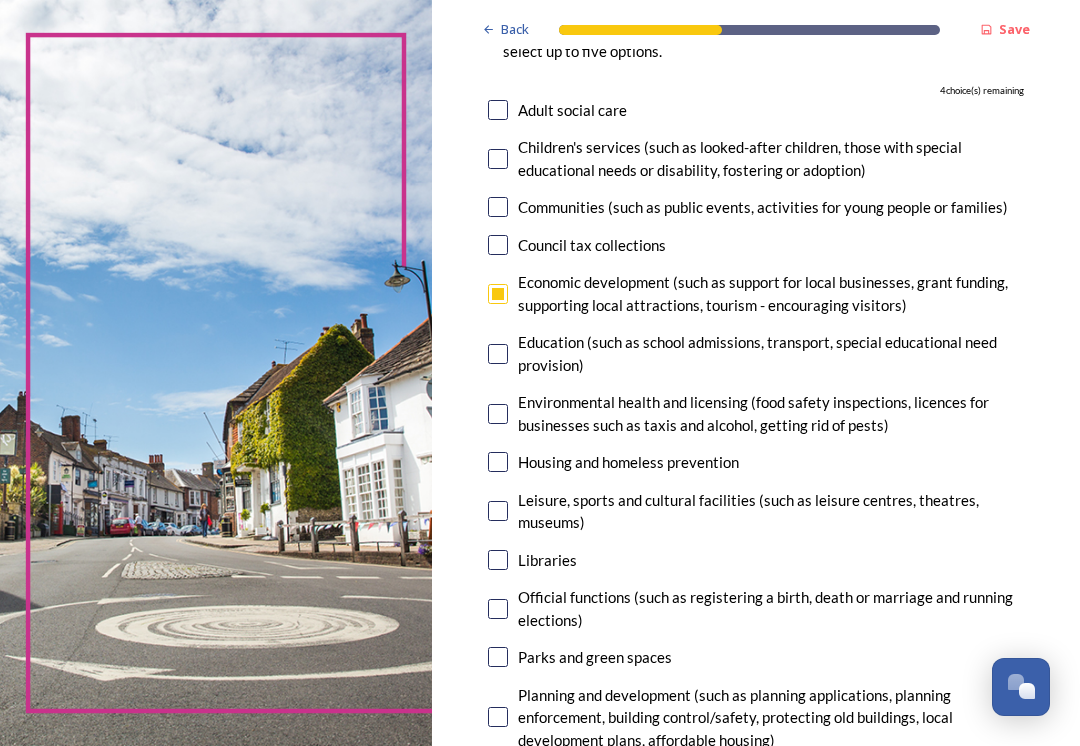 click at bounding box center [498, 354] 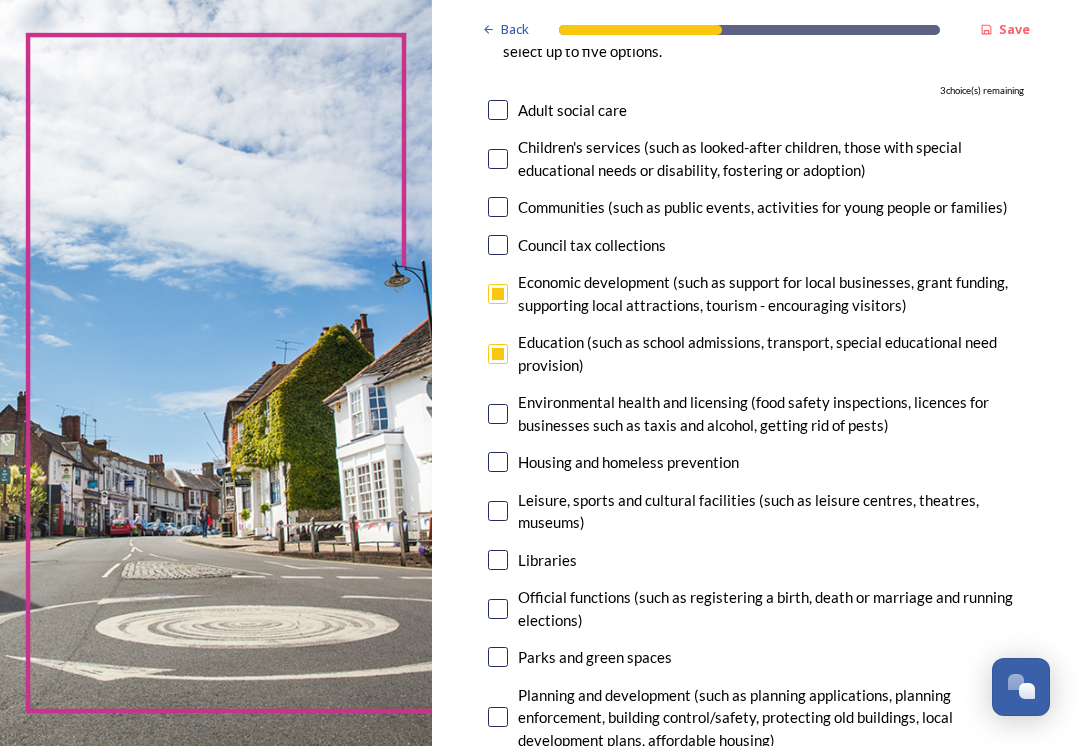 click at bounding box center [498, 414] 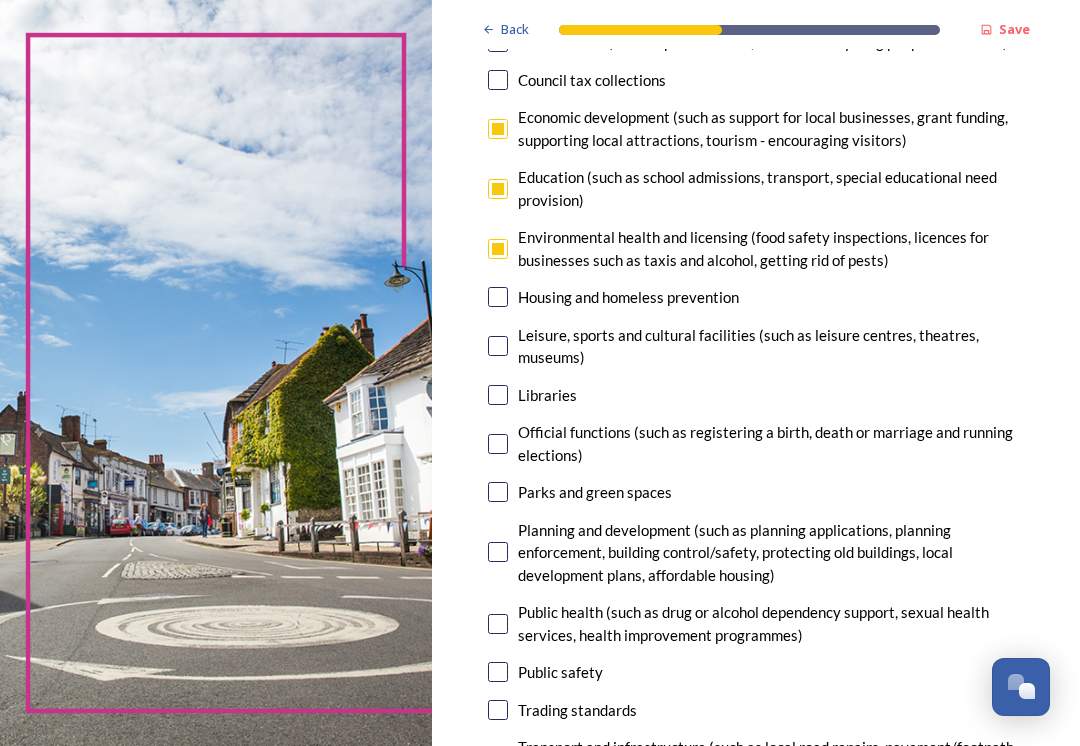 scroll, scrollTop: 396, scrollLeft: 0, axis: vertical 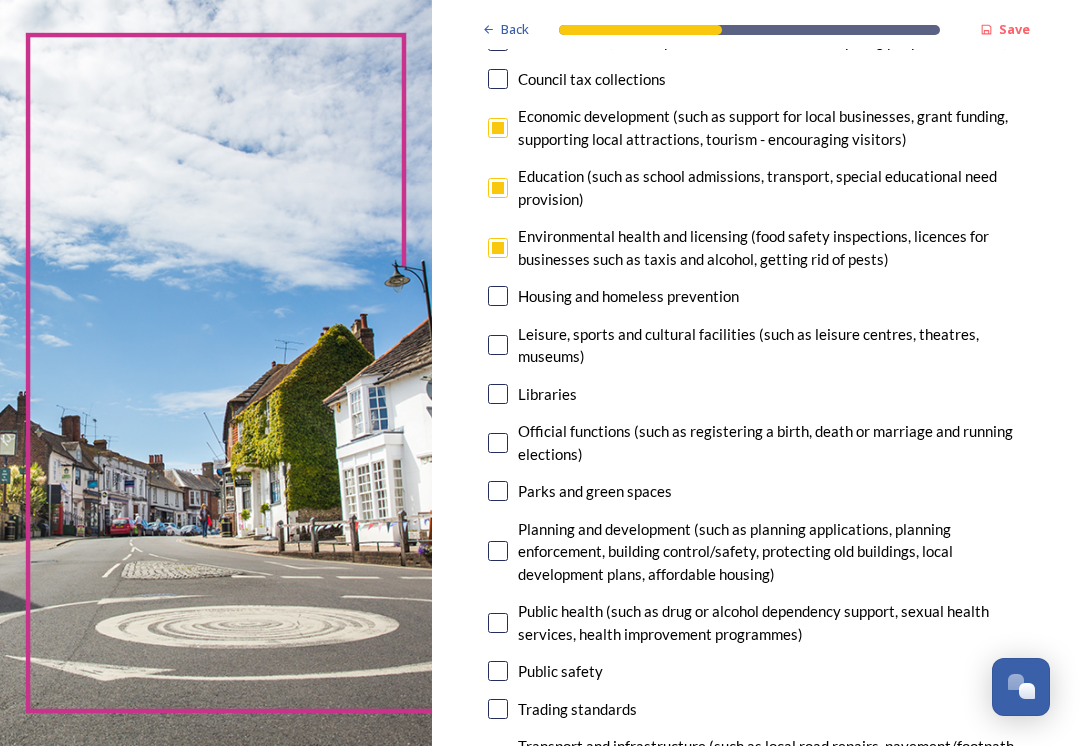 click at bounding box center (498, 345) 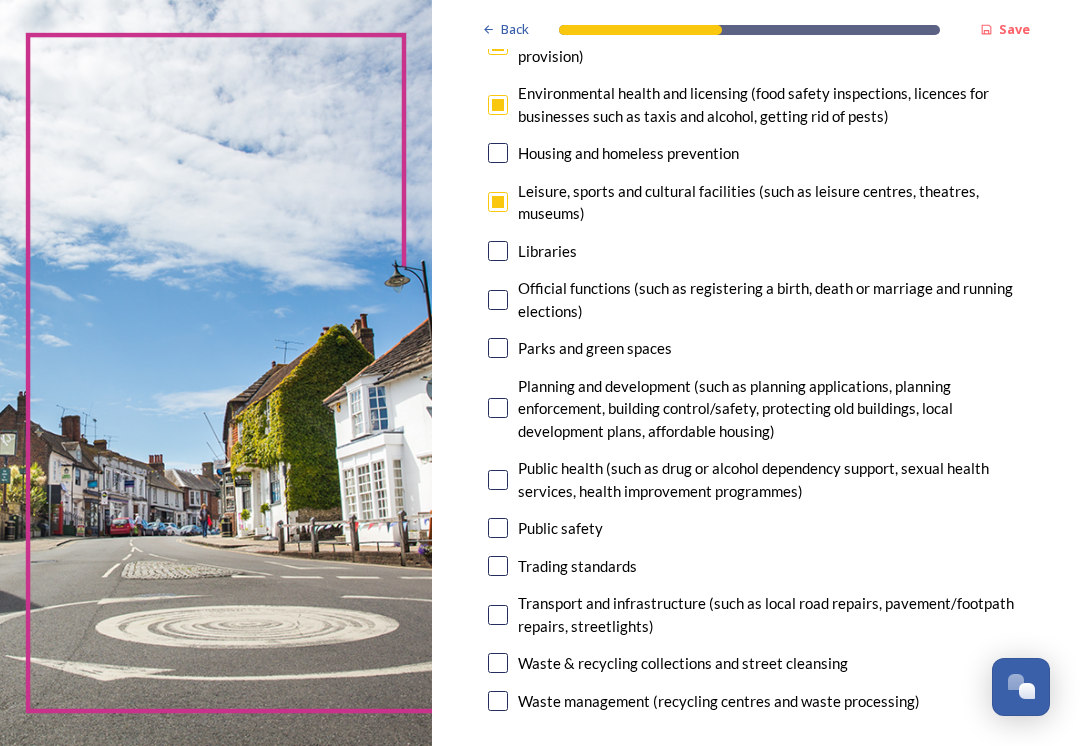 scroll, scrollTop: 540, scrollLeft: 0, axis: vertical 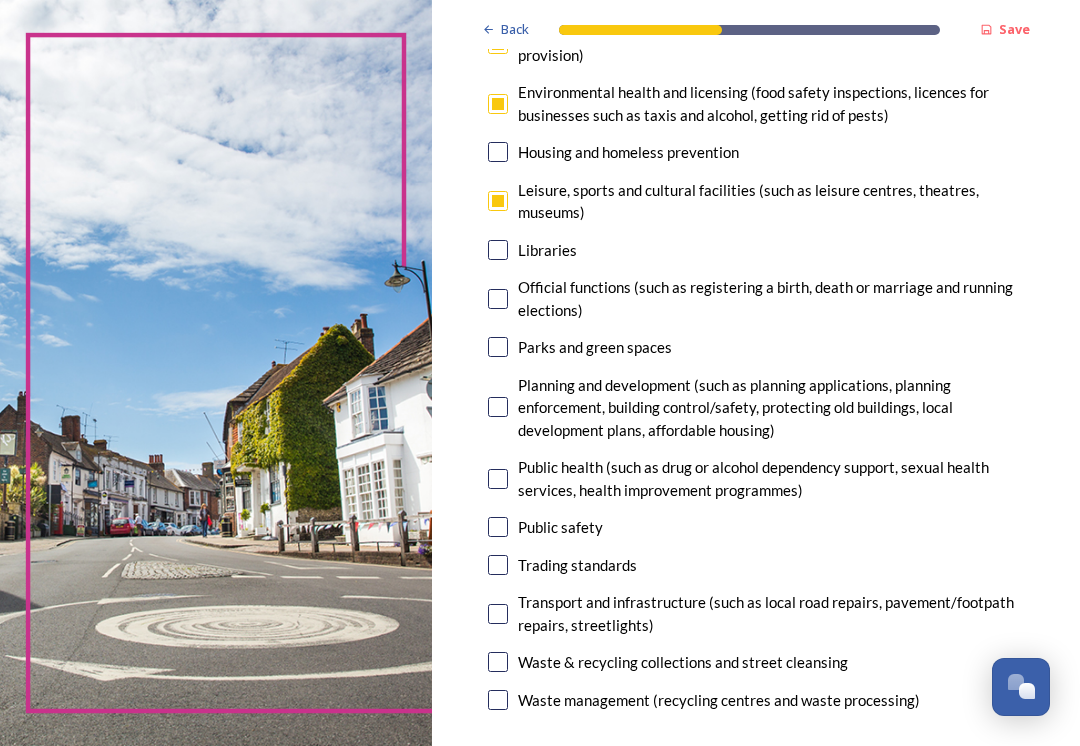 click on "Parks and green spaces" at bounding box center (595, 347) 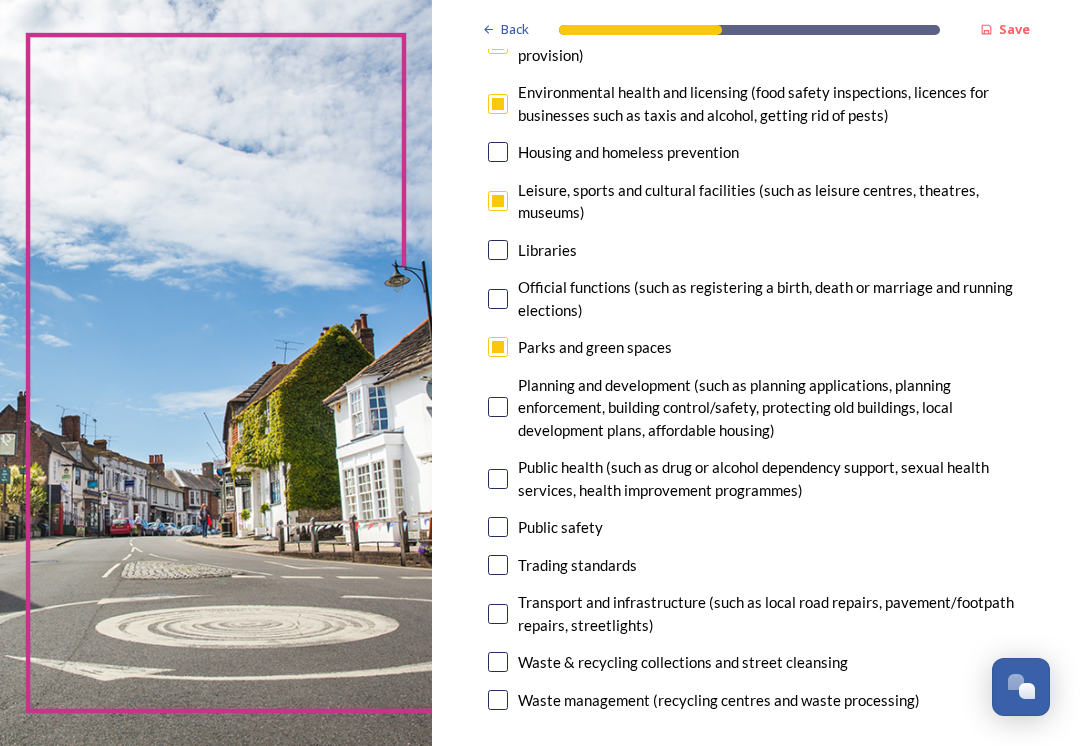checkbox on "true" 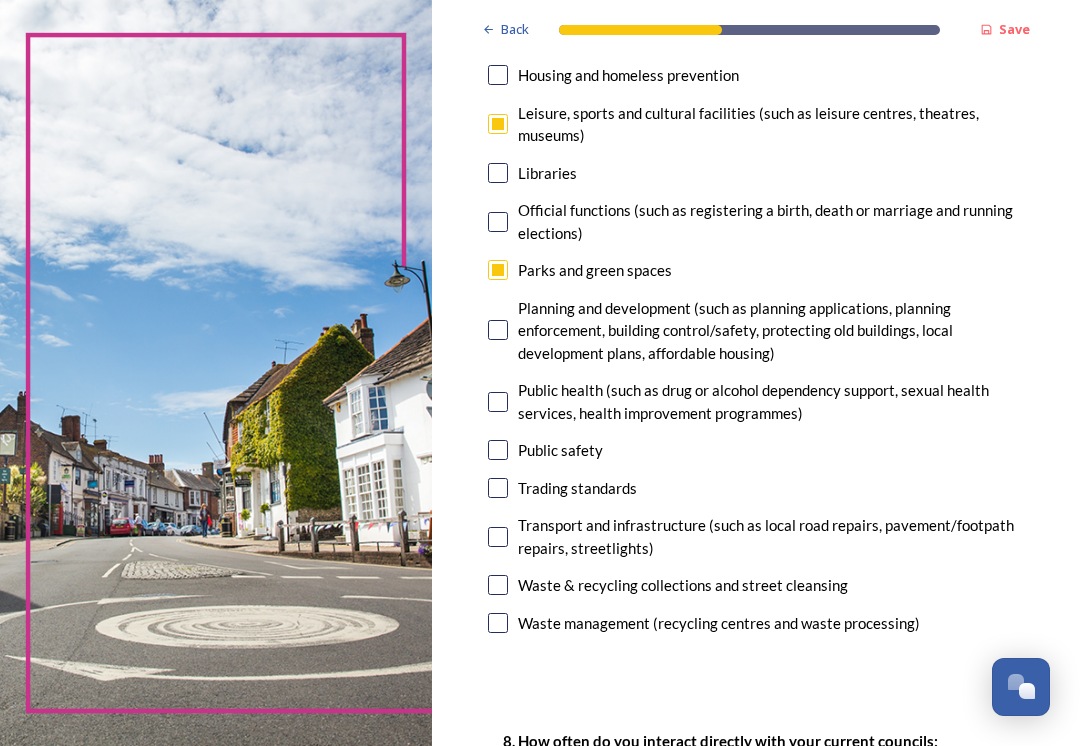 scroll, scrollTop: 617, scrollLeft: 0, axis: vertical 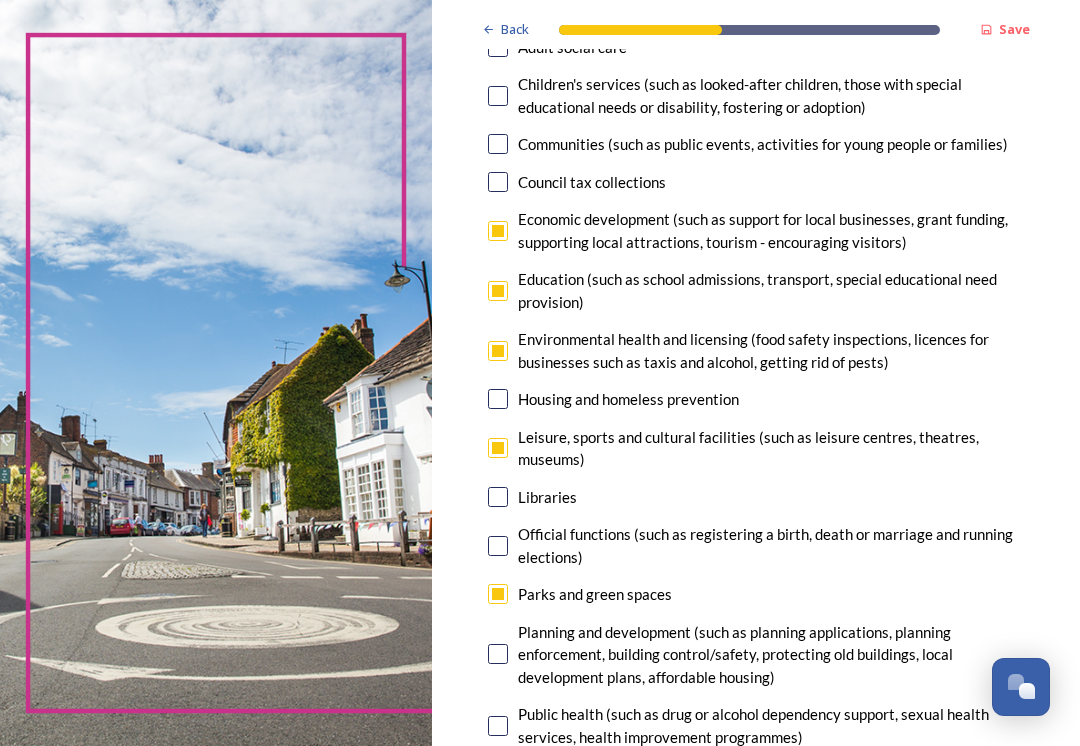 click on "Education (such as school admissions, transport, special educational need provision)" at bounding box center (771, 290) 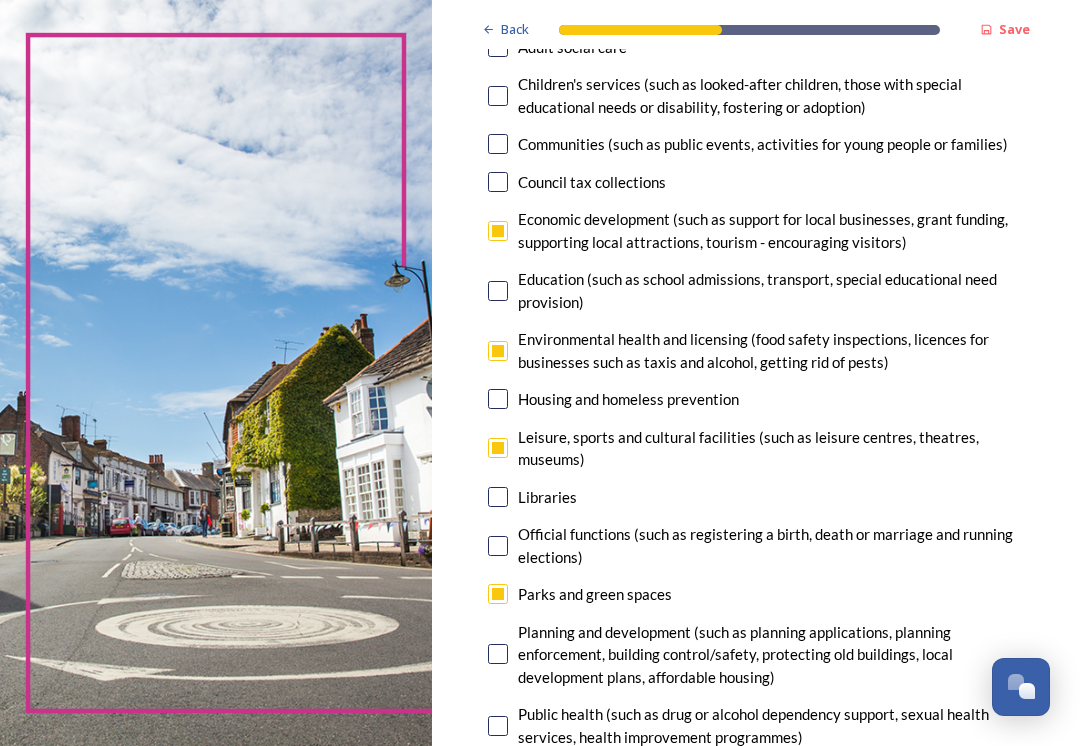 checkbox on "false" 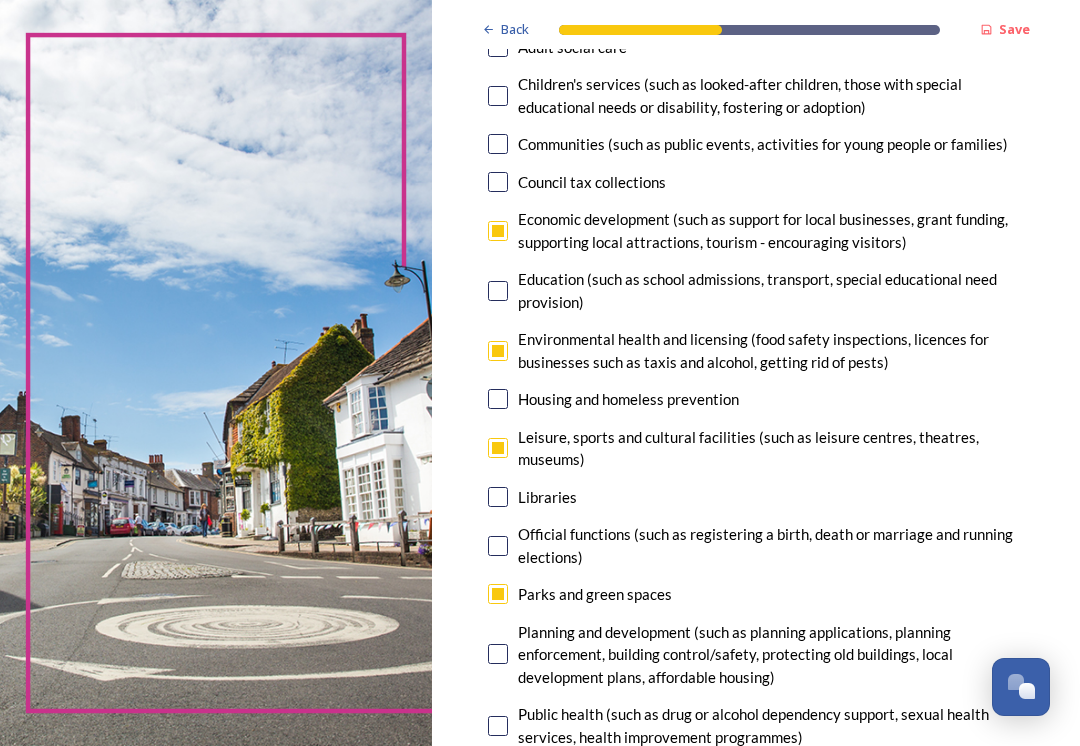 click on "Environmental health and licensing (food safety inspections, licences for businesses such as taxis and alcohol, getting rid of pests)" at bounding box center (771, 350) 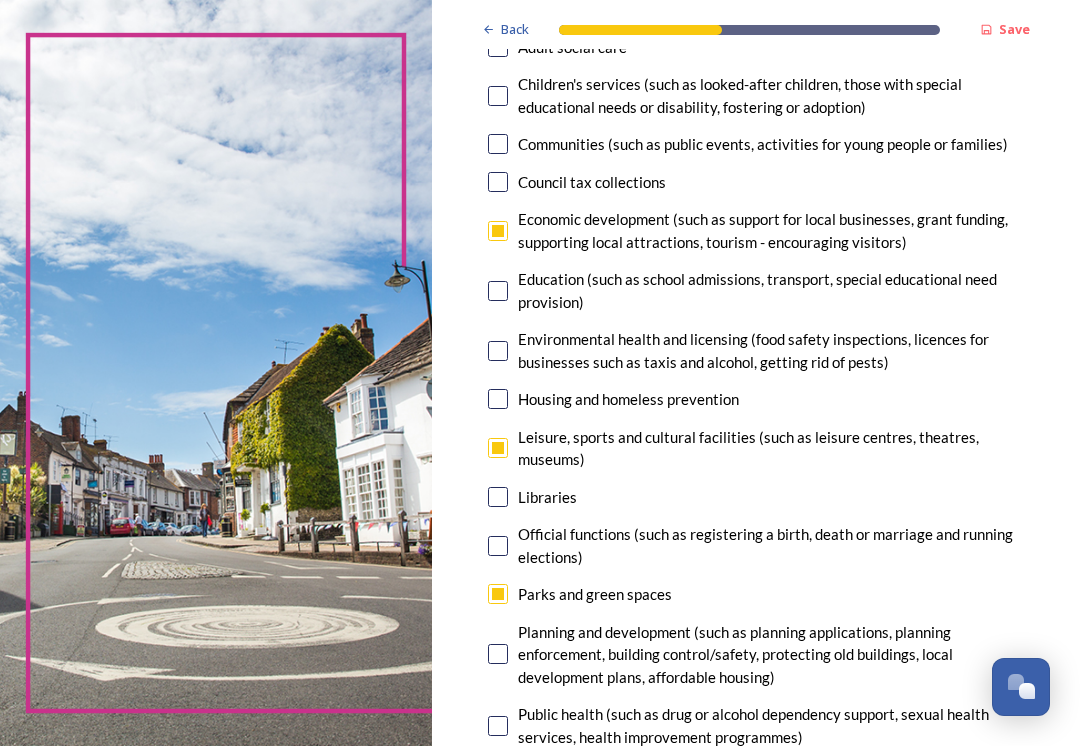 checkbox on "false" 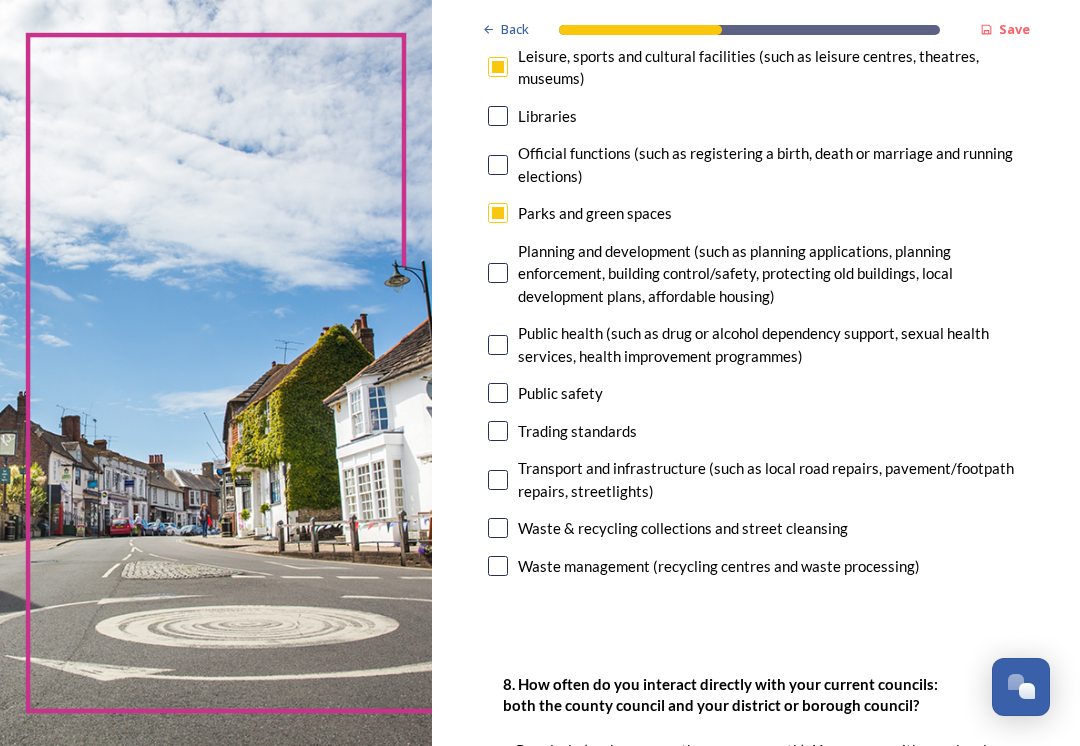 scroll, scrollTop: 674, scrollLeft: 0, axis: vertical 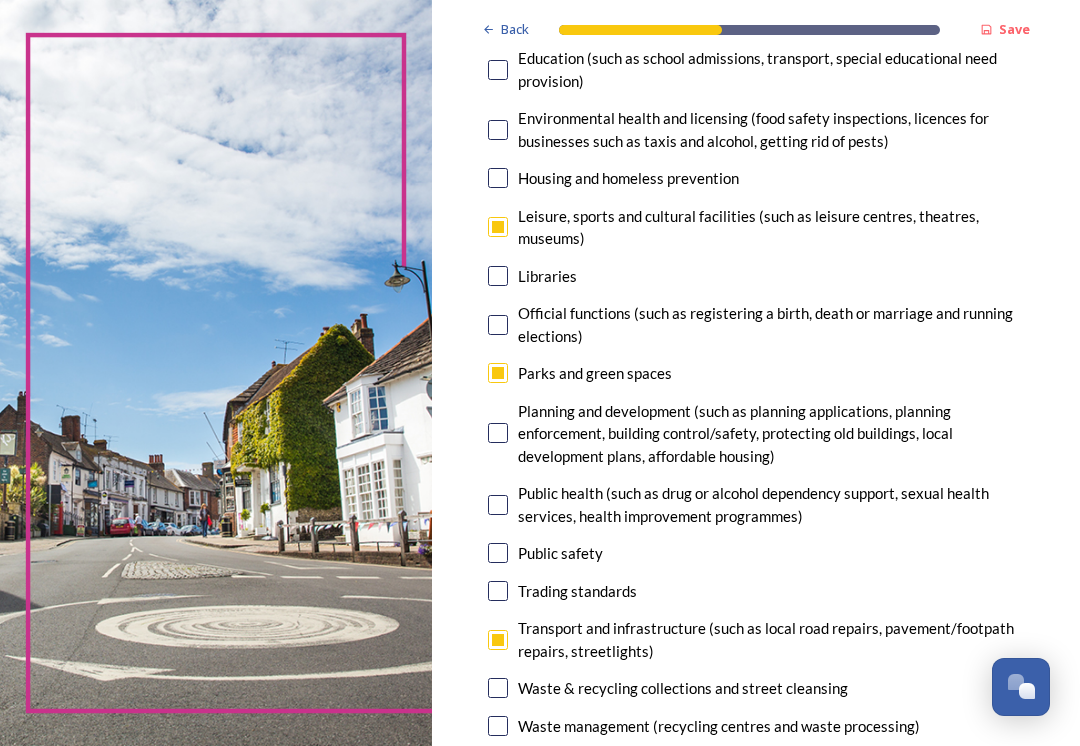 click on "Planning and development (such as planning applications, planning enforcement, building control/safety, protecting old buildings, local development plans, affordable housing)" at bounding box center [756, 434] 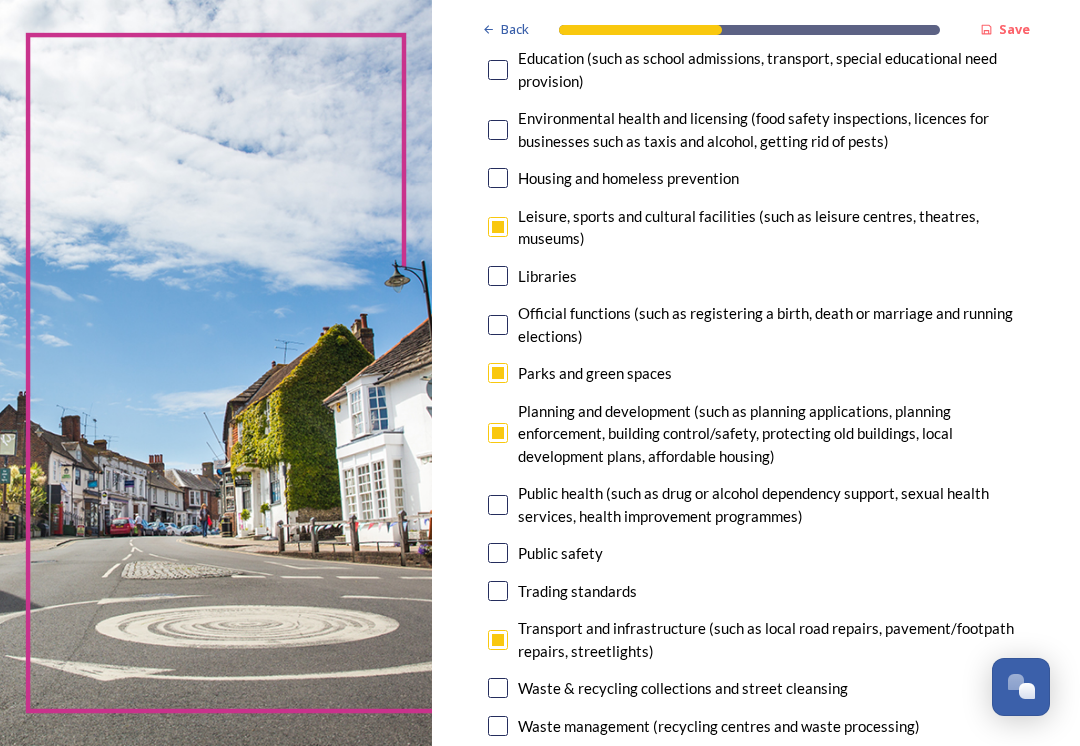 checkbox on "true" 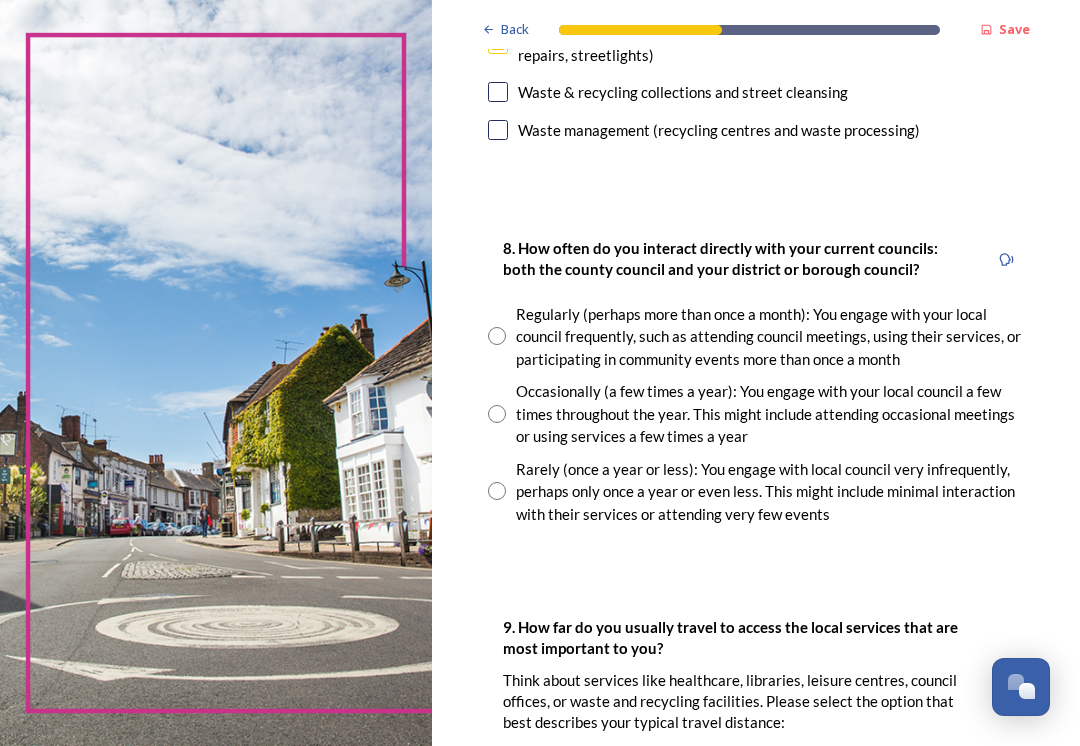 scroll, scrollTop: 1110, scrollLeft: 0, axis: vertical 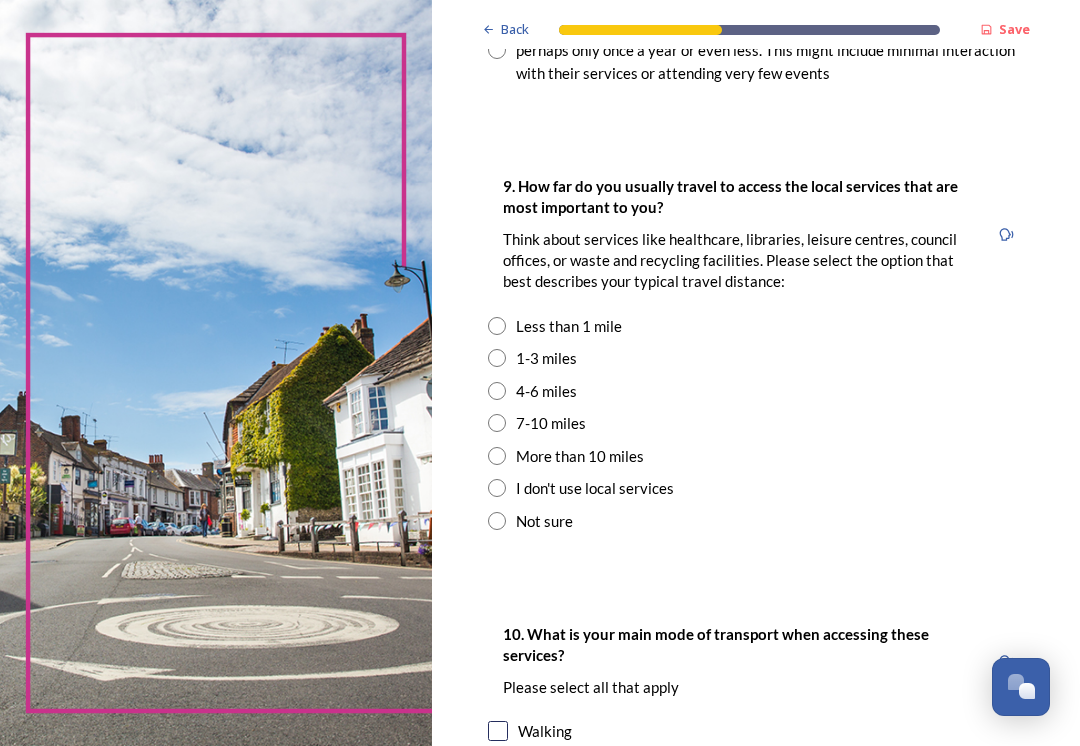 click on "1-3 miles" at bounding box center [546, 358] 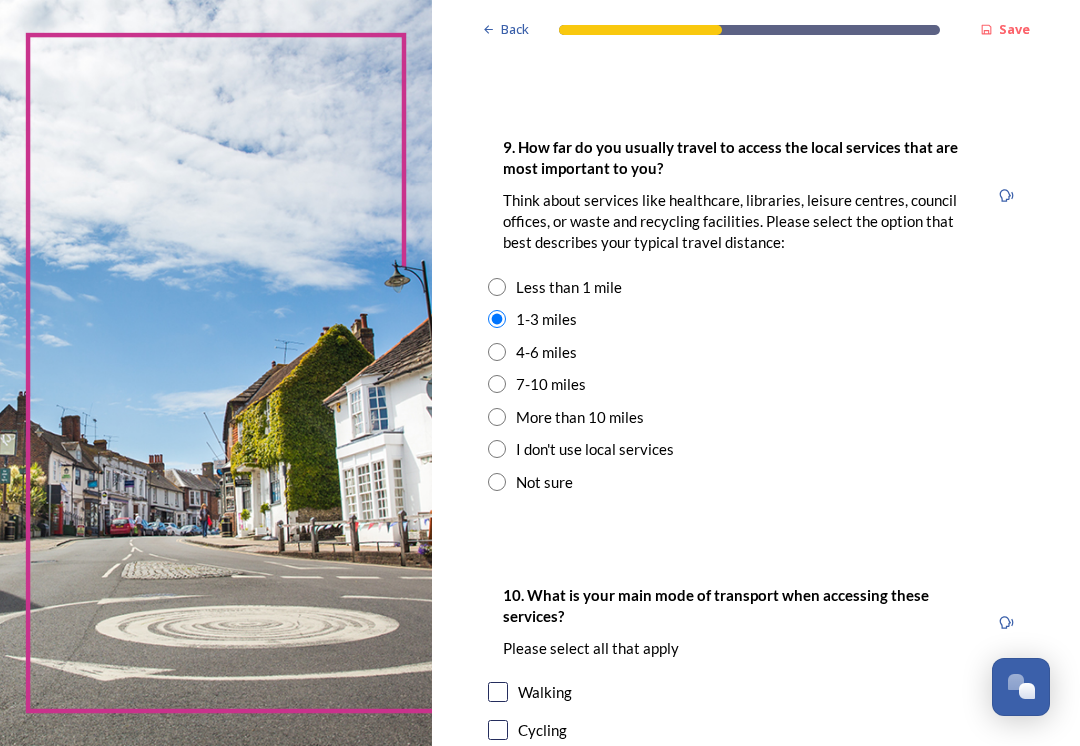 scroll, scrollTop: 1590, scrollLeft: 0, axis: vertical 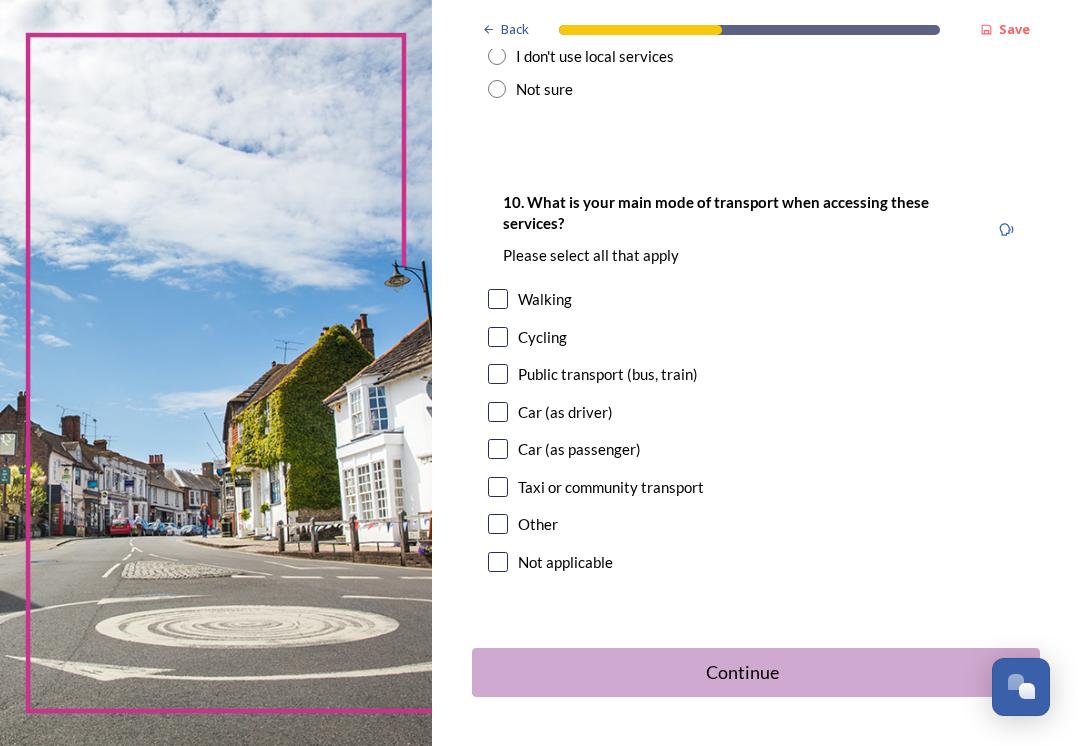click on "Car (as driver)" at bounding box center (565, 412) 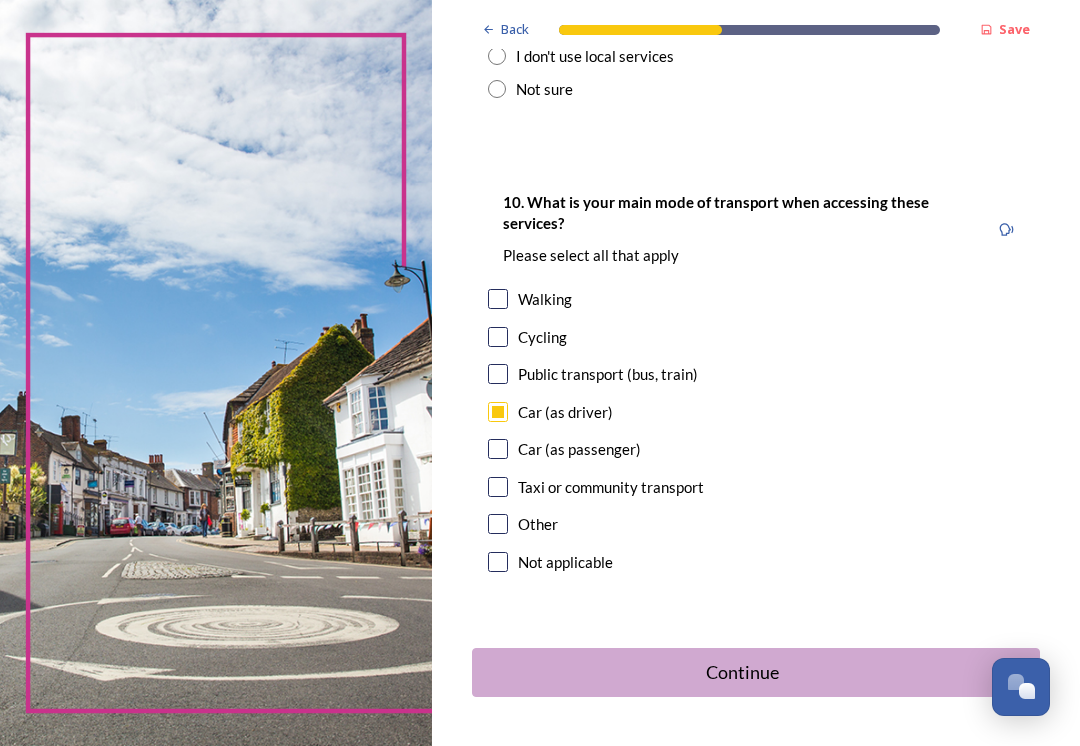 checkbox on "true" 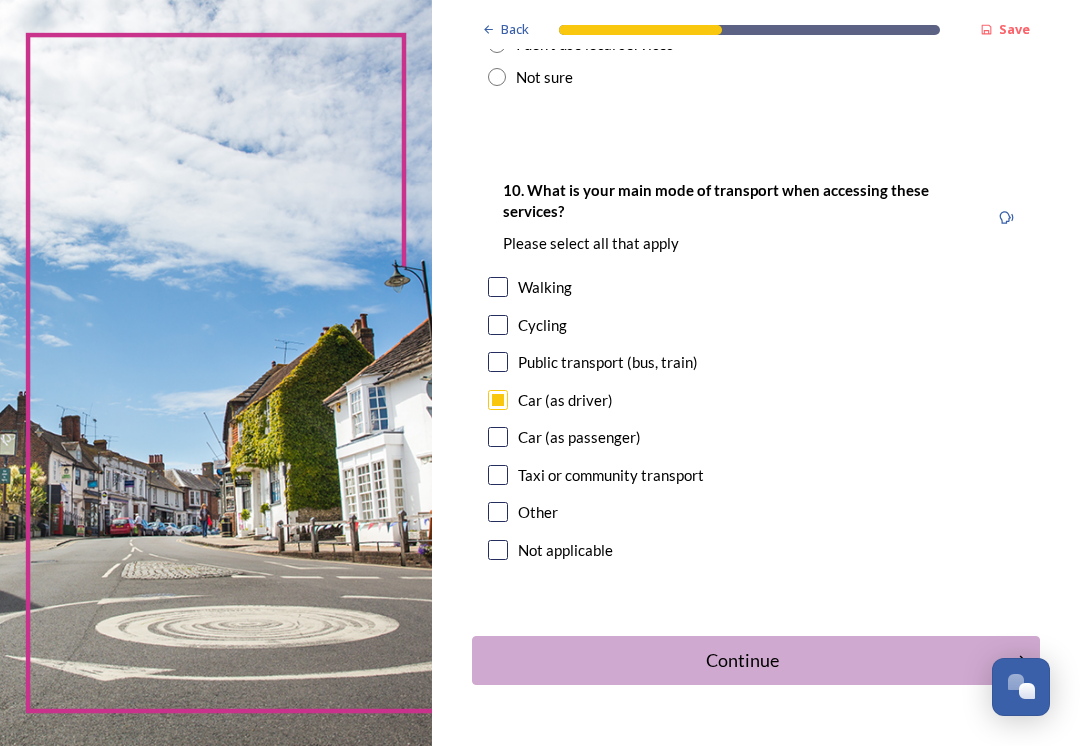 scroll, scrollTop: 1993, scrollLeft: 0, axis: vertical 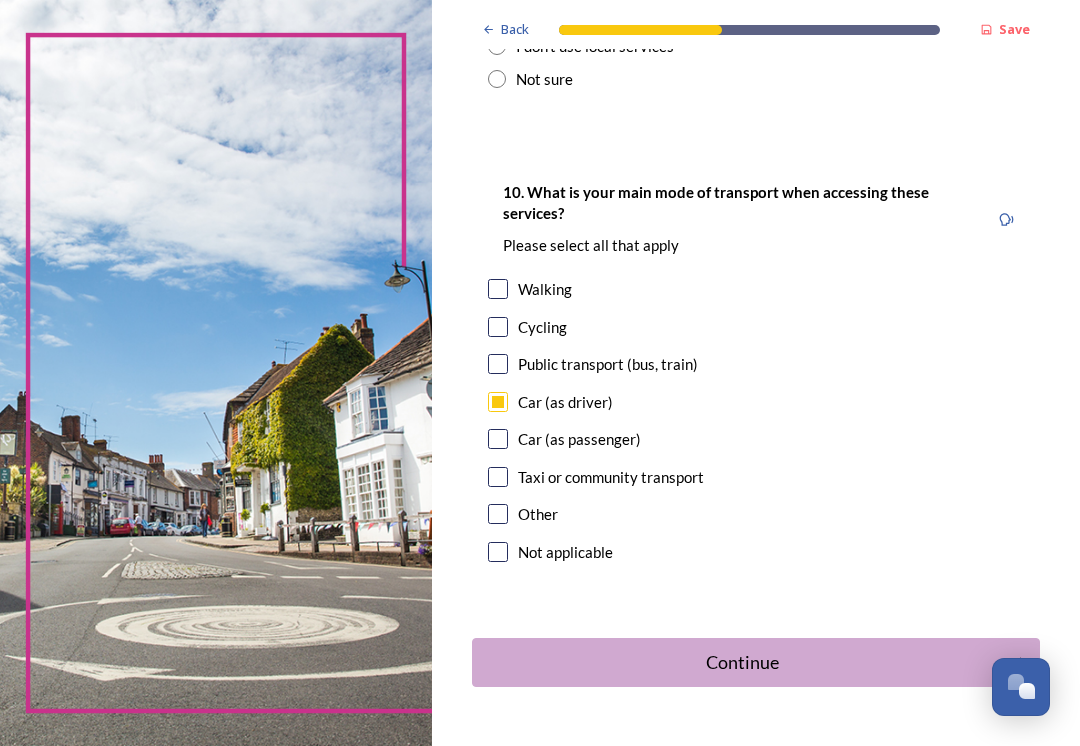 click at bounding box center [498, 289] 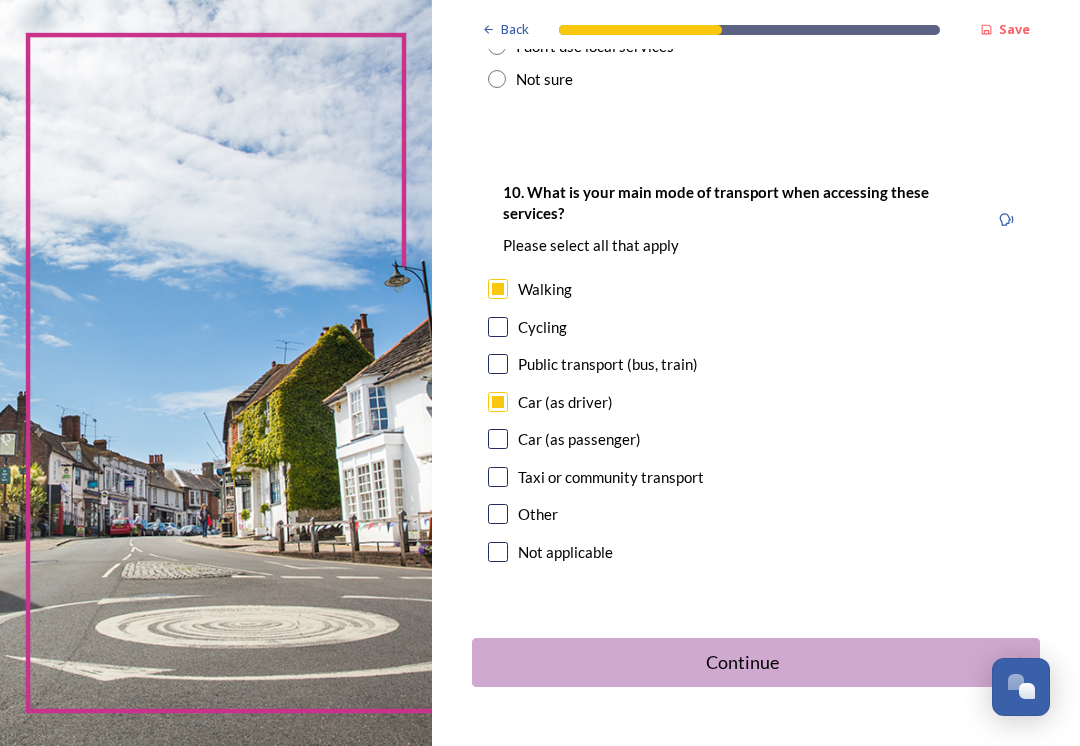 click on "Continue" at bounding box center (742, 662) 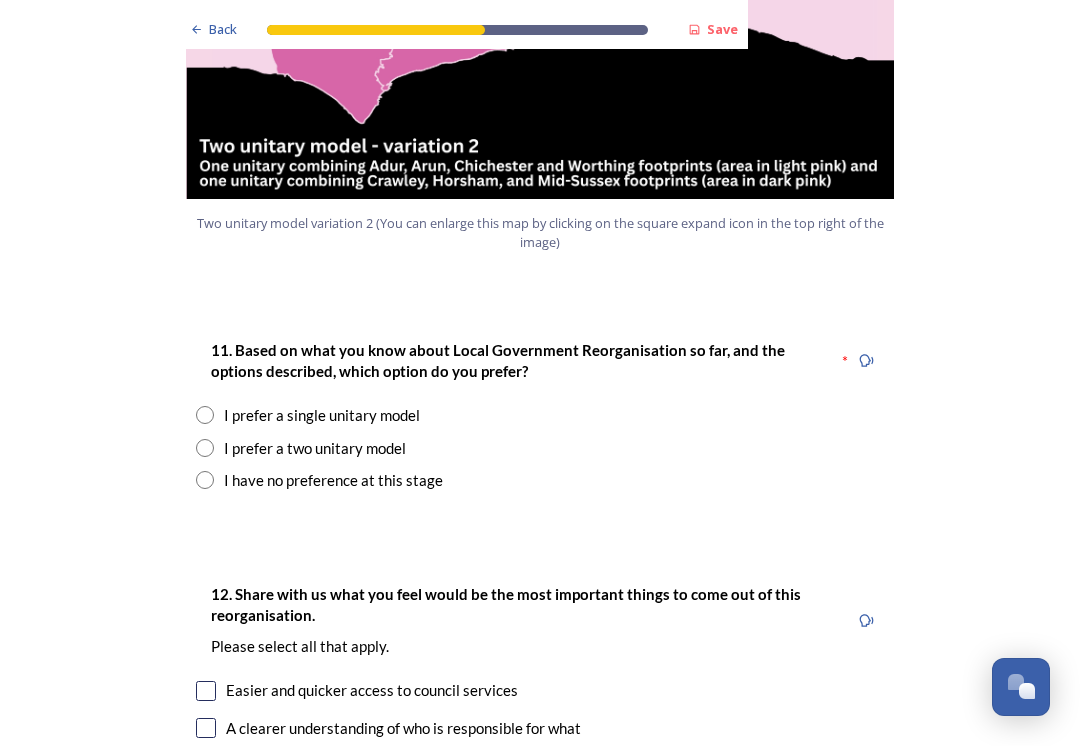 scroll, scrollTop: 2460, scrollLeft: 0, axis: vertical 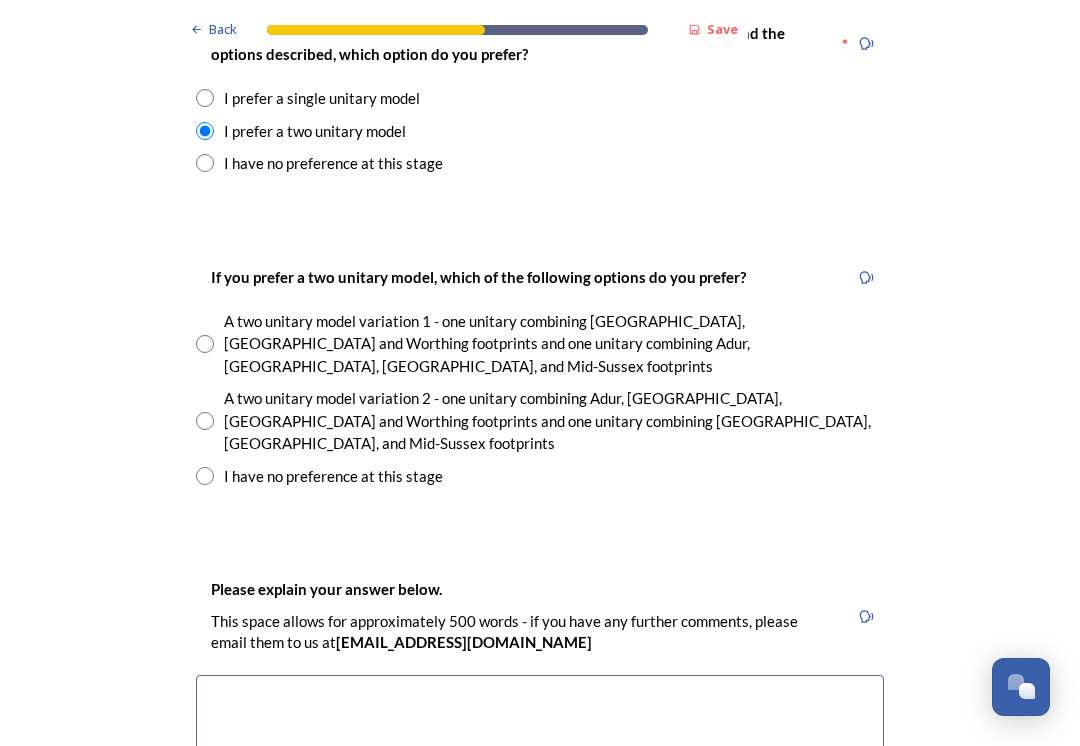 click on "A two unitary model variation 1 - one unitary combining Arun, Chichester and Worthing footprints and one unitary combining Adur, Crawley, Horsham, and Mid-Sussex footprints" at bounding box center [554, 344] 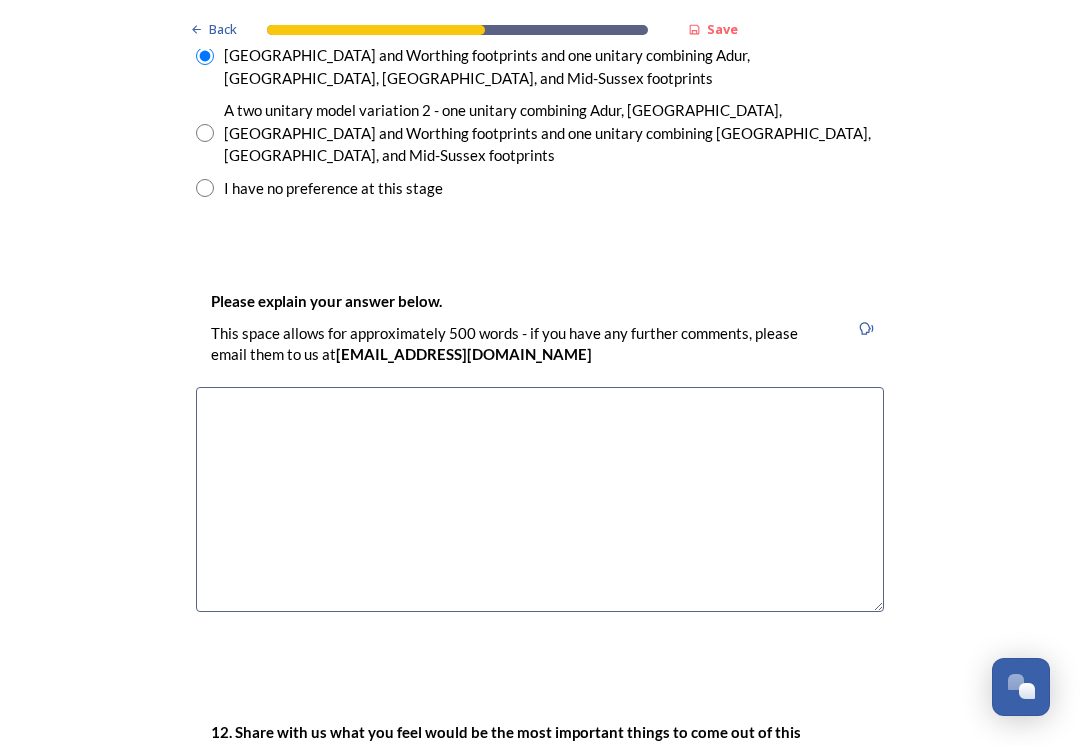 scroll, scrollTop: 3067, scrollLeft: 0, axis: vertical 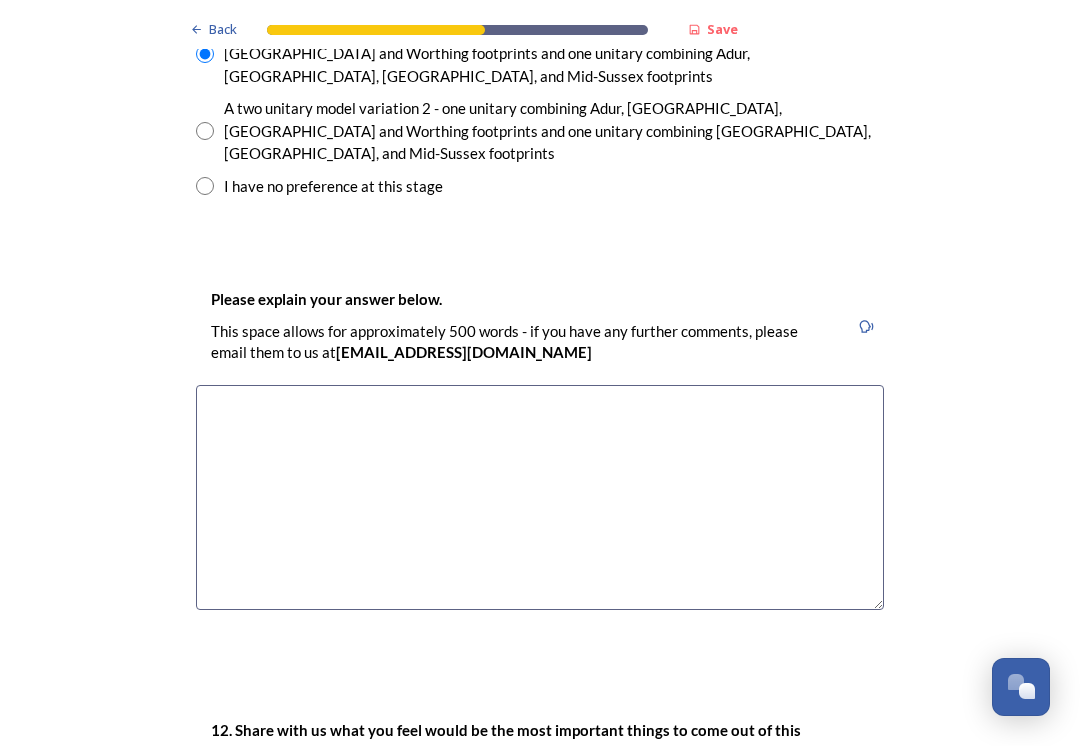 click at bounding box center (540, 497) 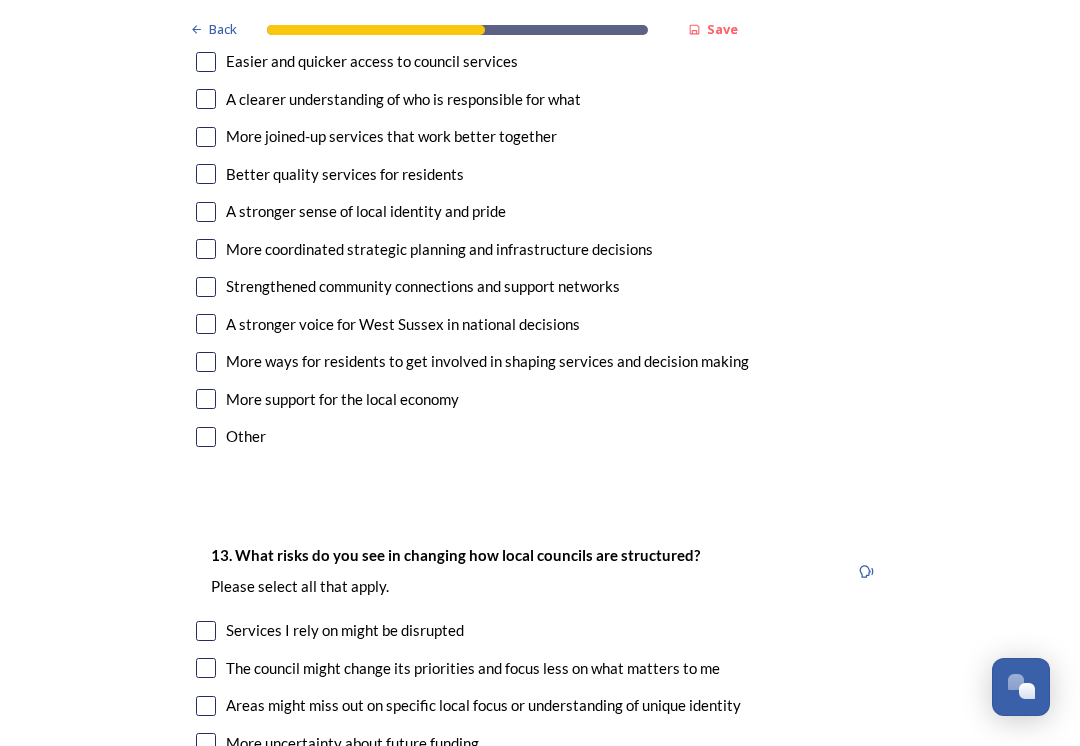 scroll, scrollTop: 3894, scrollLeft: 0, axis: vertical 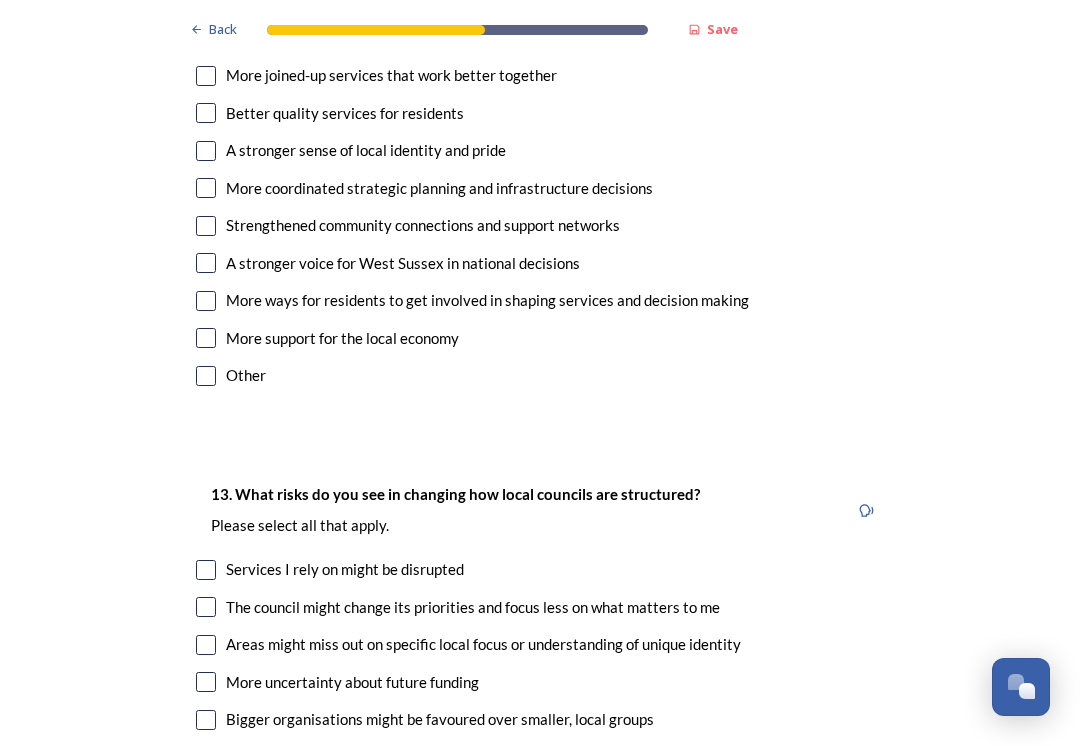 type on "We need smaller government not bigger!" 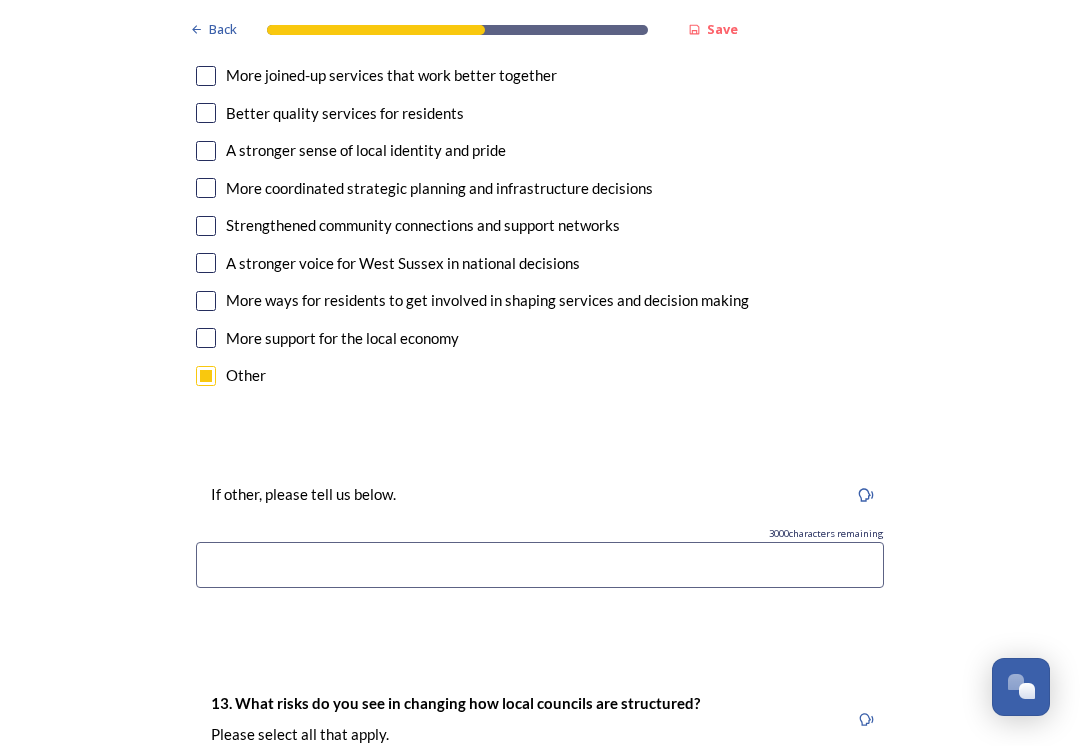 click at bounding box center (540, 565) 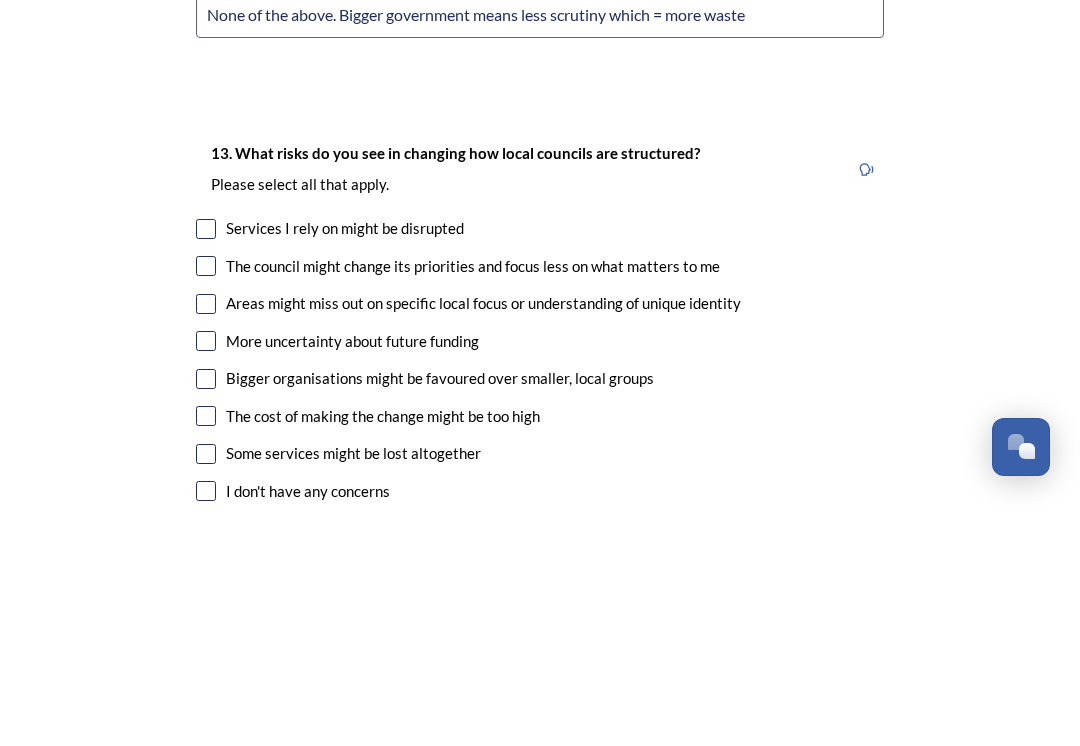 scroll, scrollTop: 4208, scrollLeft: 0, axis: vertical 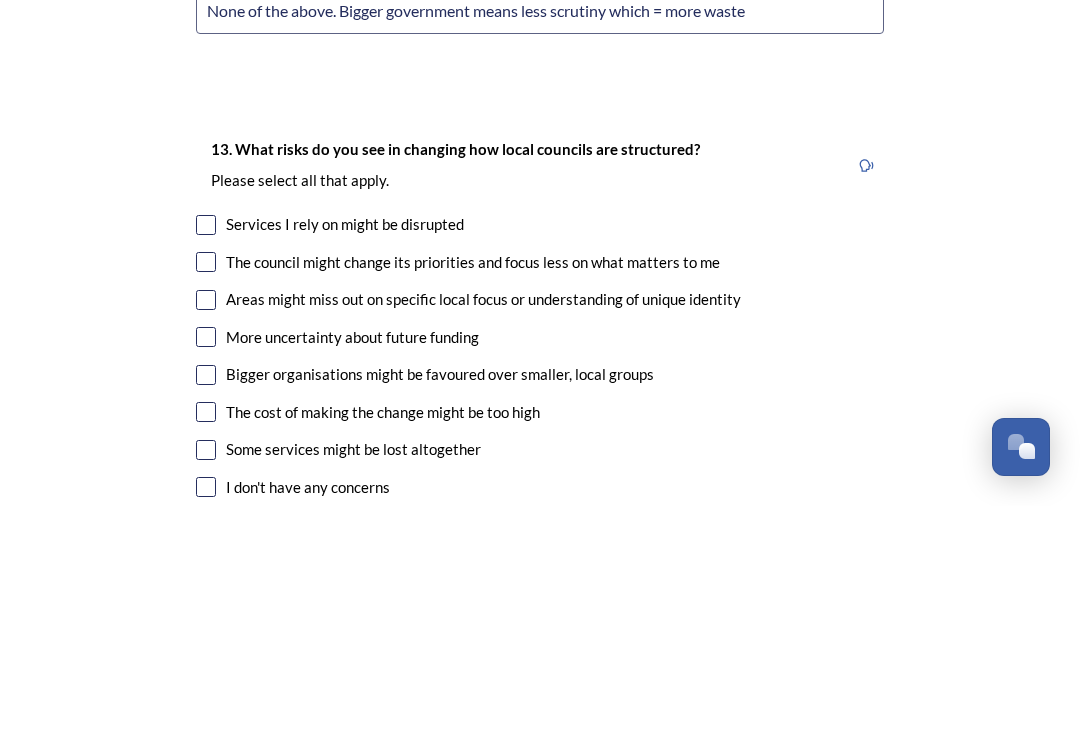 type on "None of the above. Bigger government means less scrutiny which = more waste" 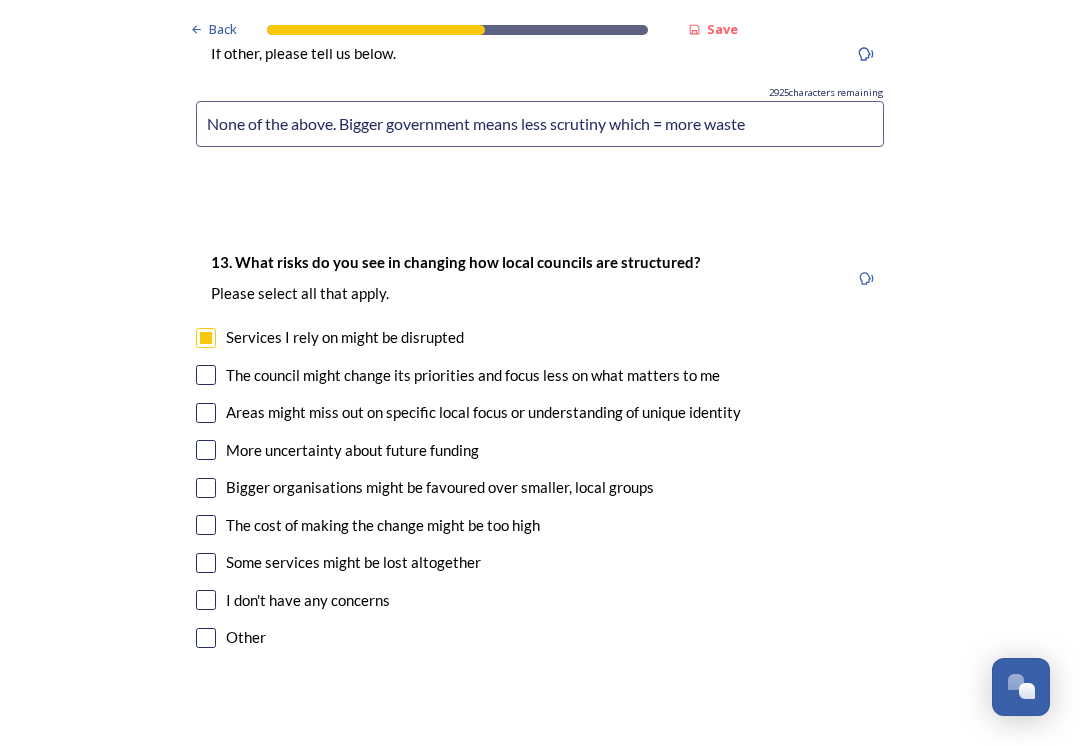 scroll, scrollTop: 4338, scrollLeft: 0, axis: vertical 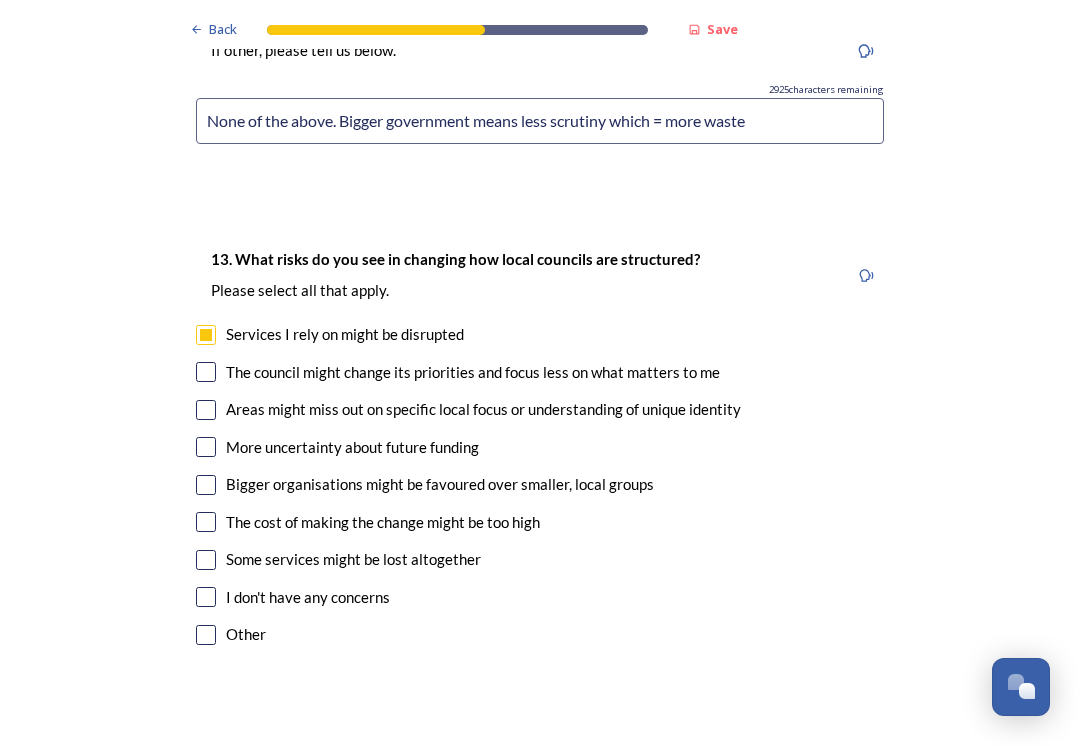 click at bounding box center [206, 410] 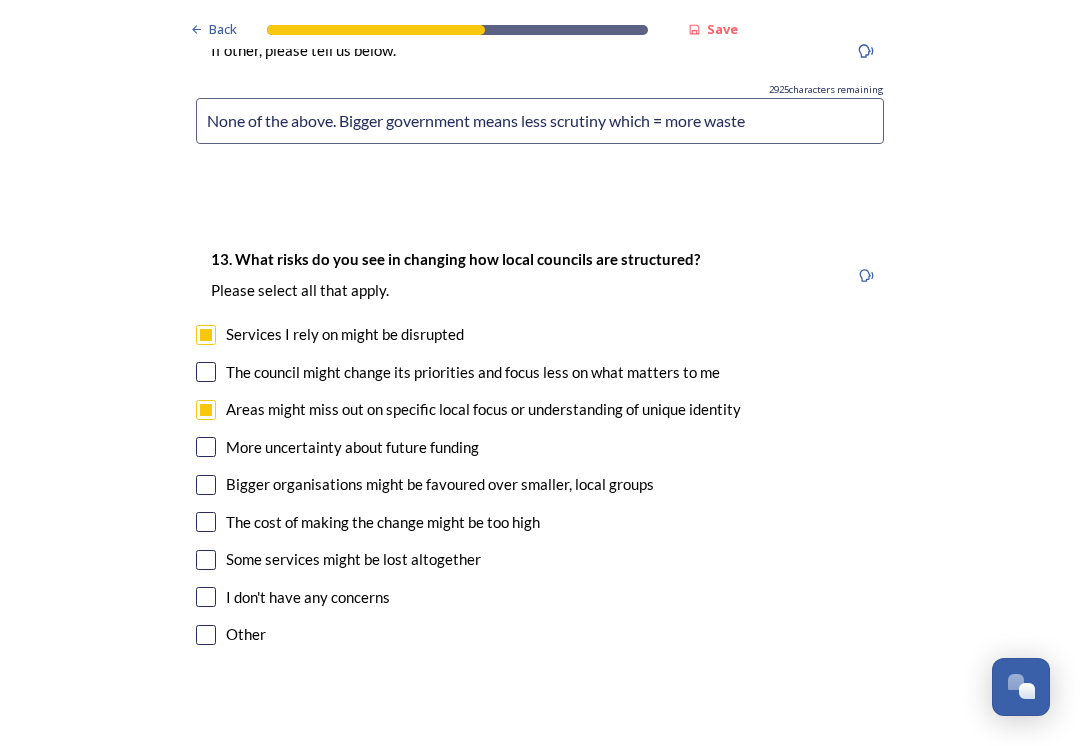 click at bounding box center [206, 560] 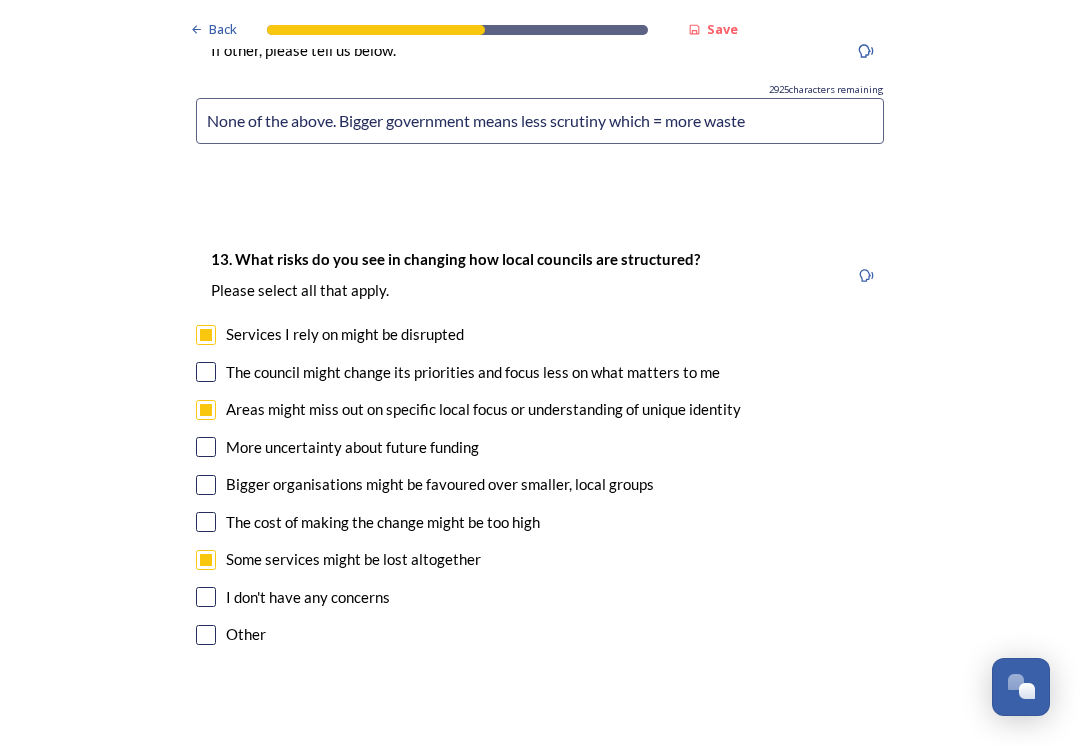 click at bounding box center [206, 522] 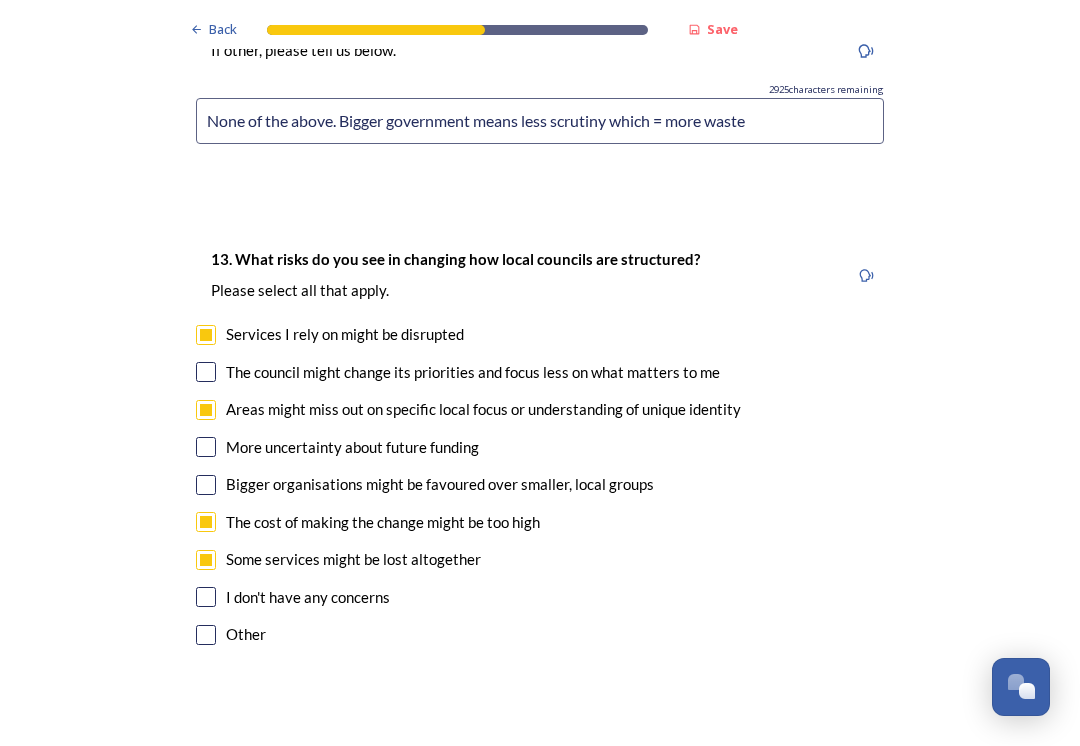 click at bounding box center [206, 485] 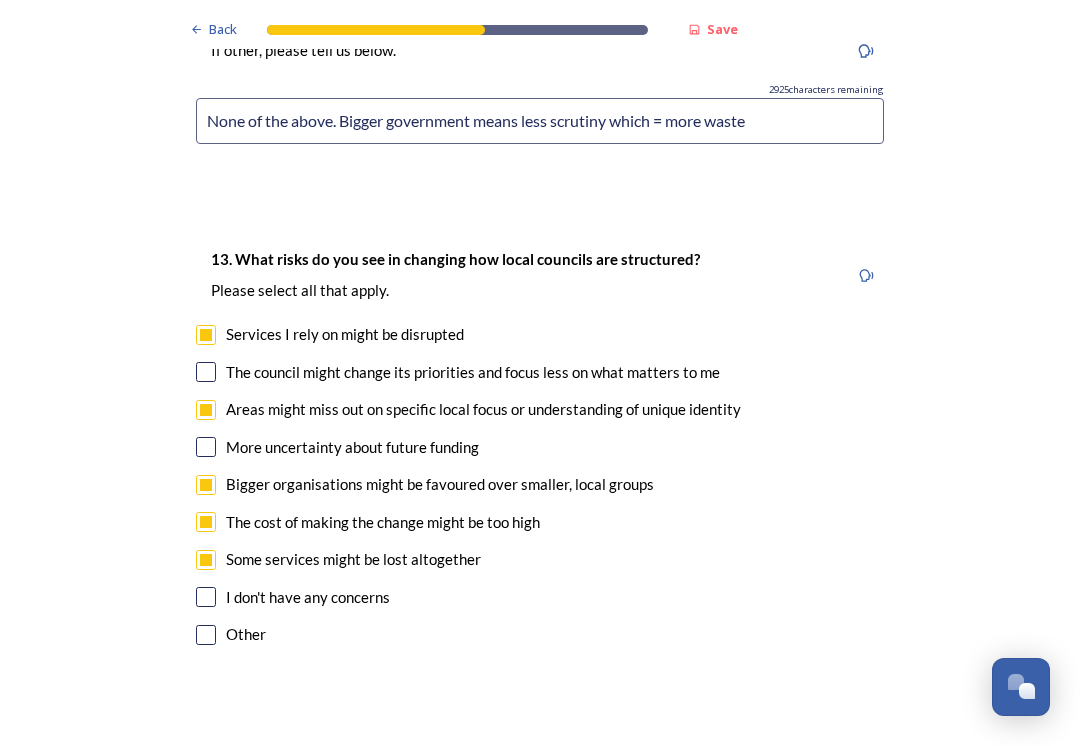 click at bounding box center (206, 447) 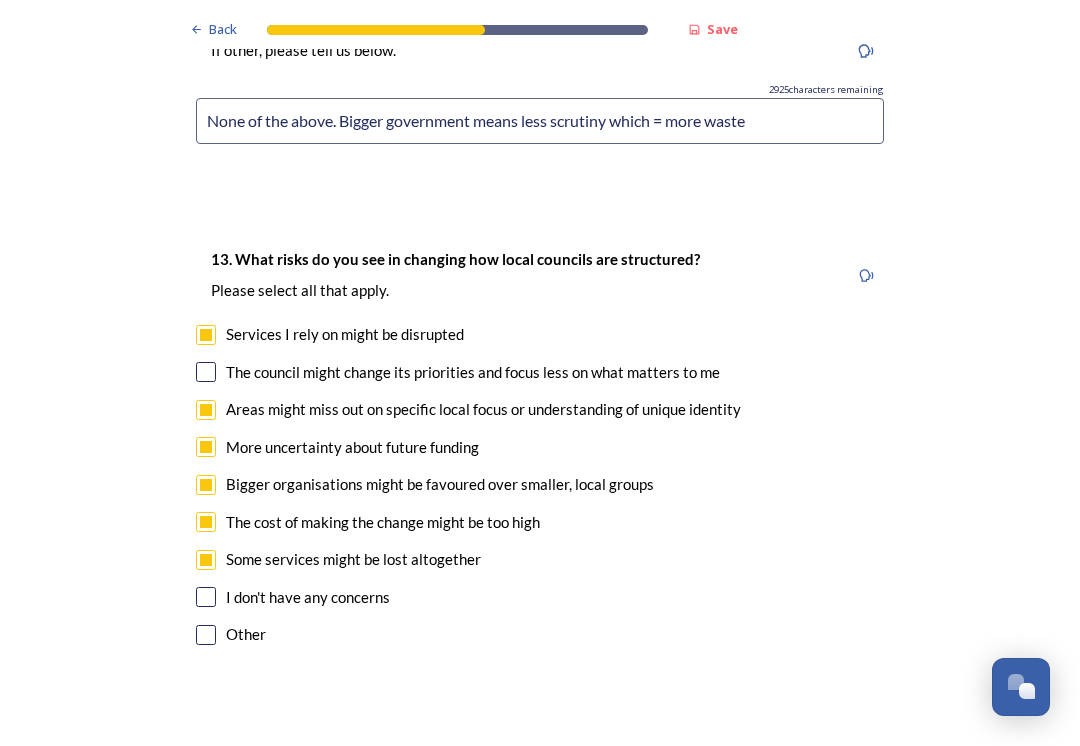 click at bounding box center [206, 372] 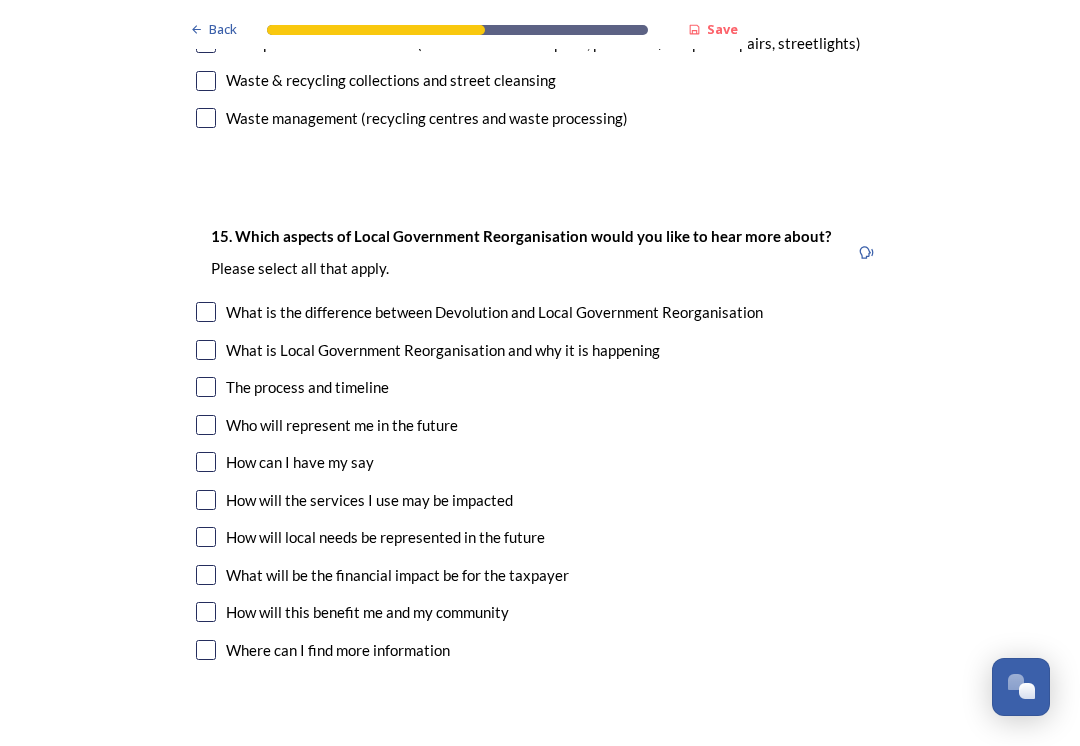 scroll, scrollTop: 5894, scrollLeft: 0, axis: vertical 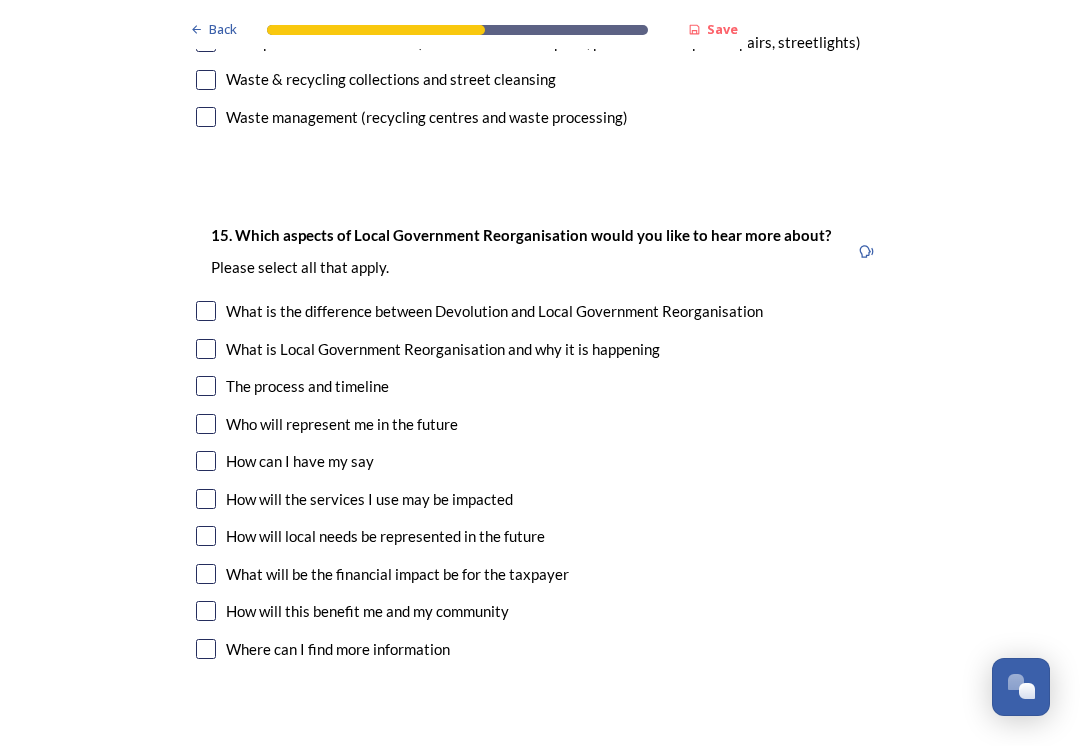 click on "How can I have my say" at bounding box center [300, 461] 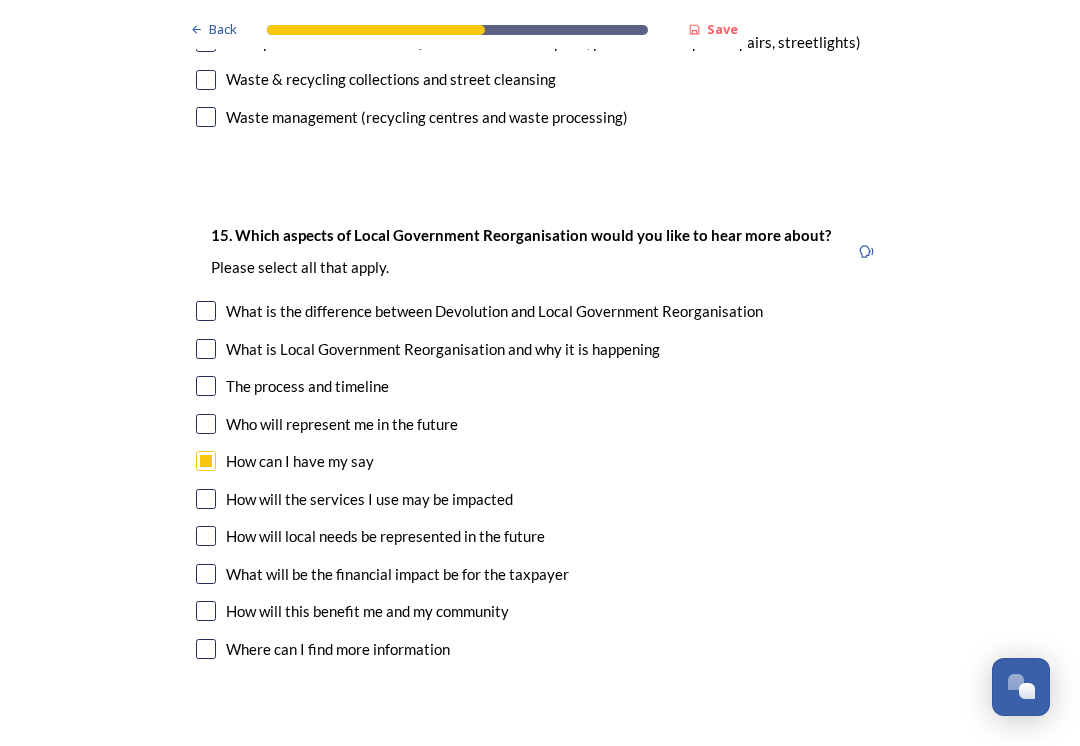 checkbox on "true" 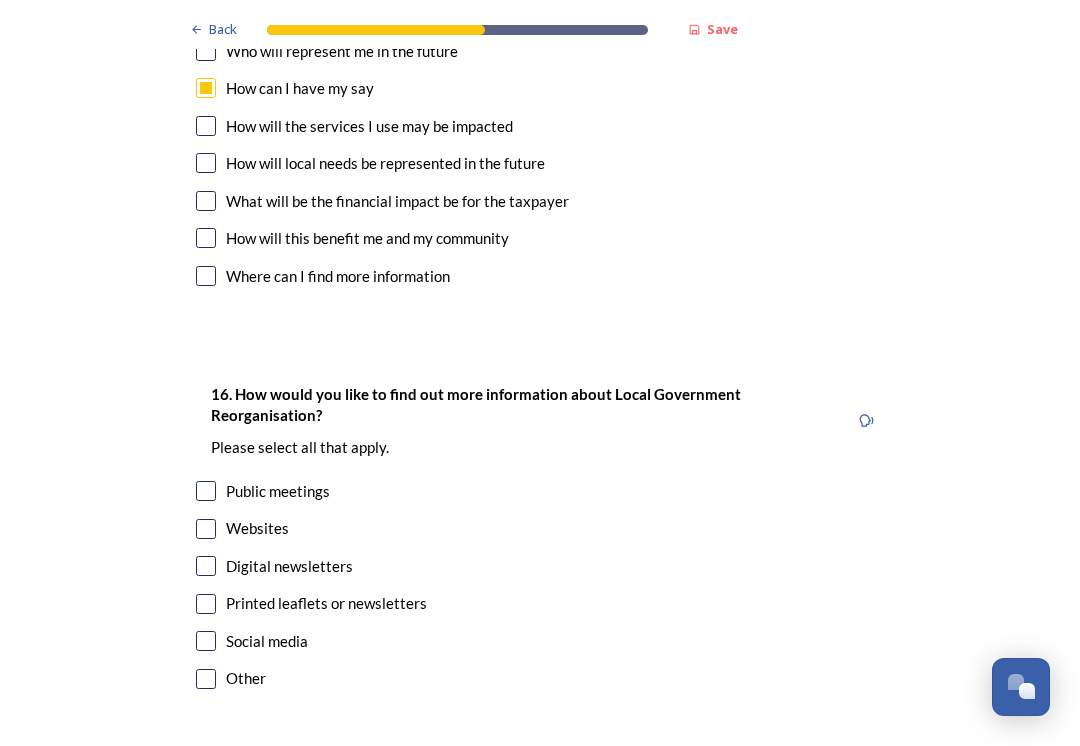 scroll, scrollTop: 6266, scrollLeft: 0, axis: vertical 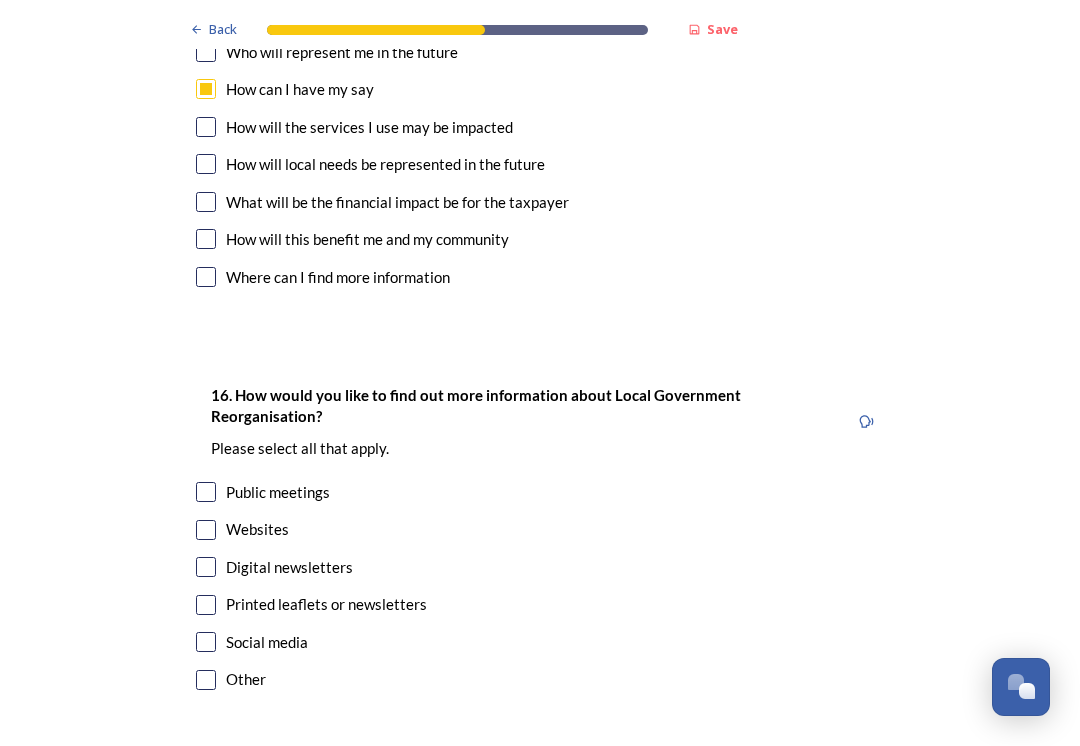 click on "Continue" at bounding box center (526, 790) 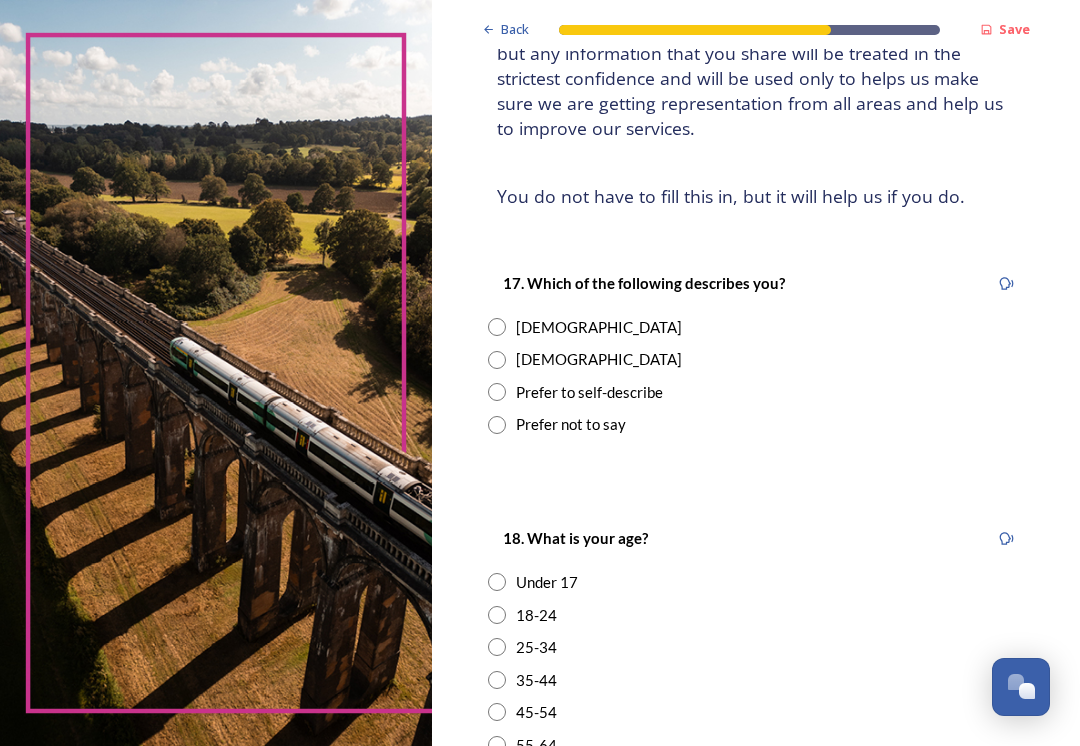 scroll, scrollTop: 208, scrollLeft: 0, axis: vertical 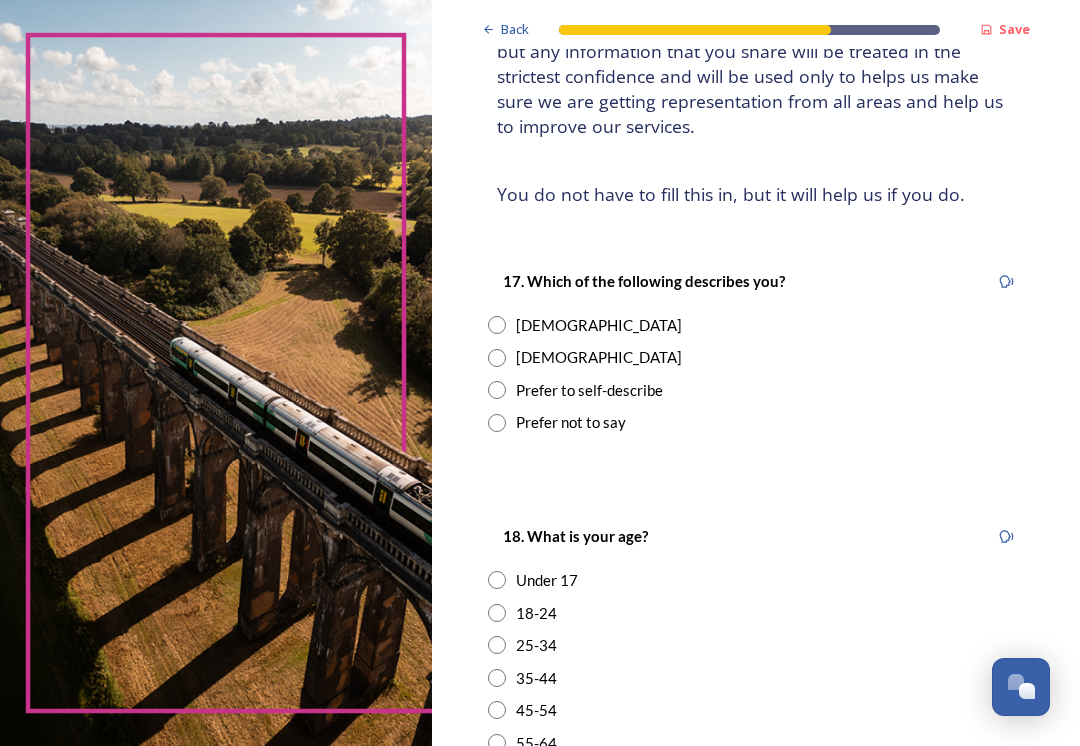 click on "Male" at bounding box center (599, 357) 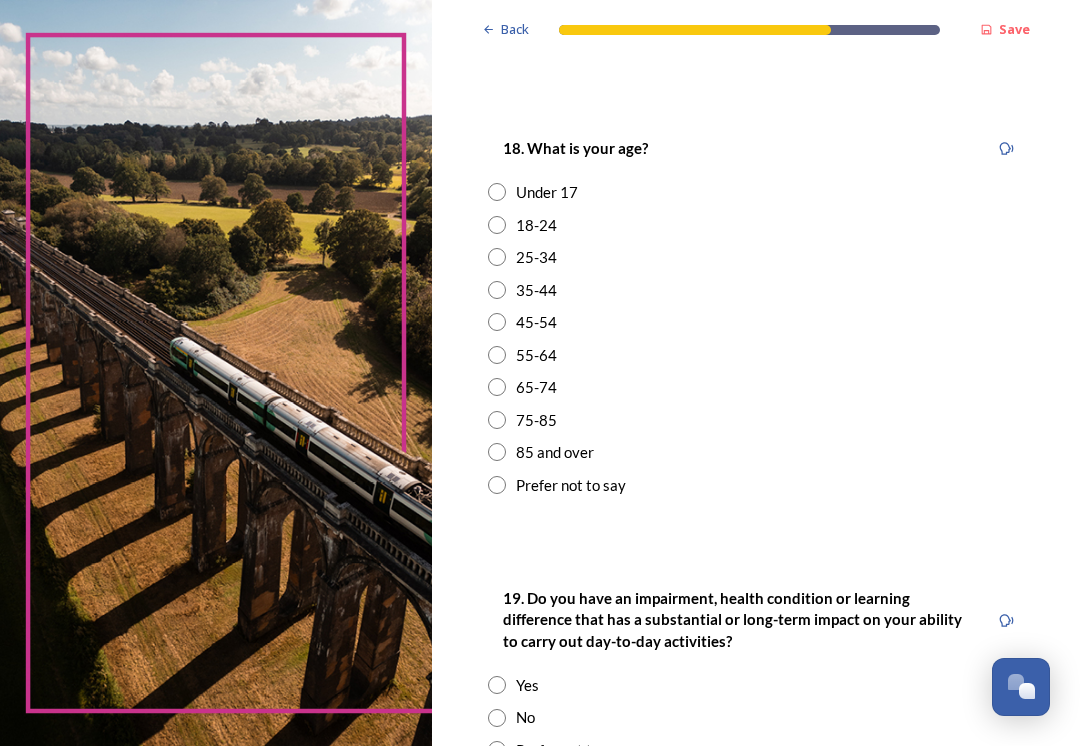scroll, scrollTop: 598, scrollLeft: 0, axis: vertical 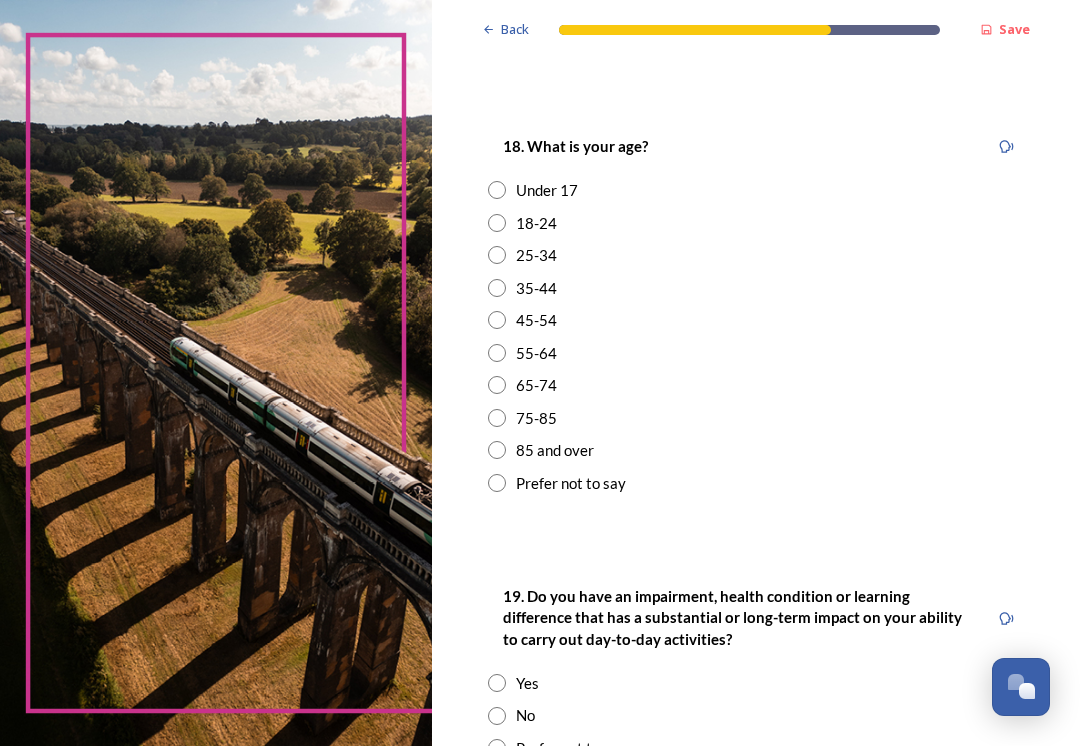 click on "75-85" at bounding box center [536, 418] 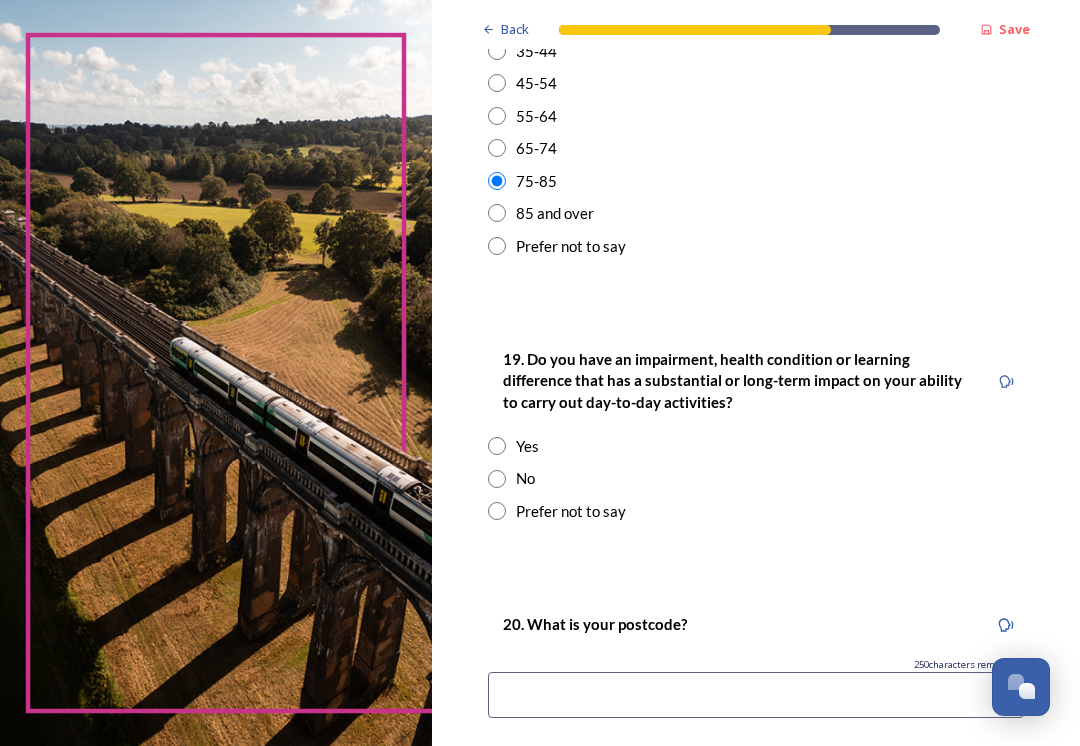 scroll, scrollTop: 880, scrollLeft: 0, axis: vertical 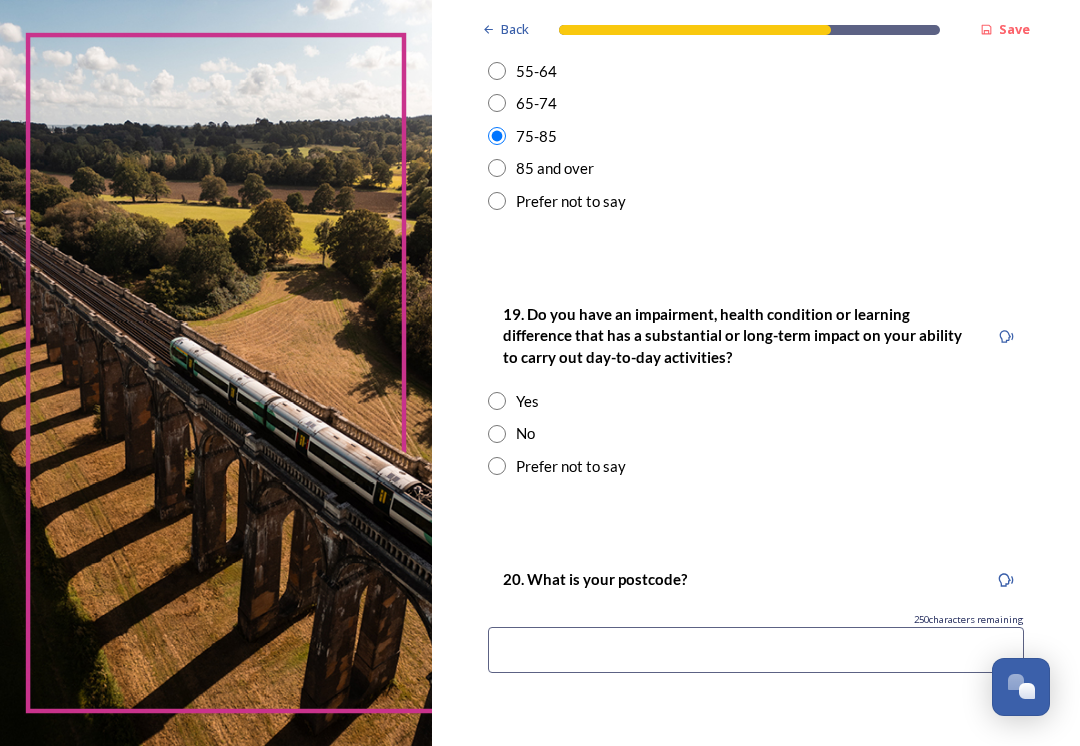 click on "No" at bounding box center [525, 433] 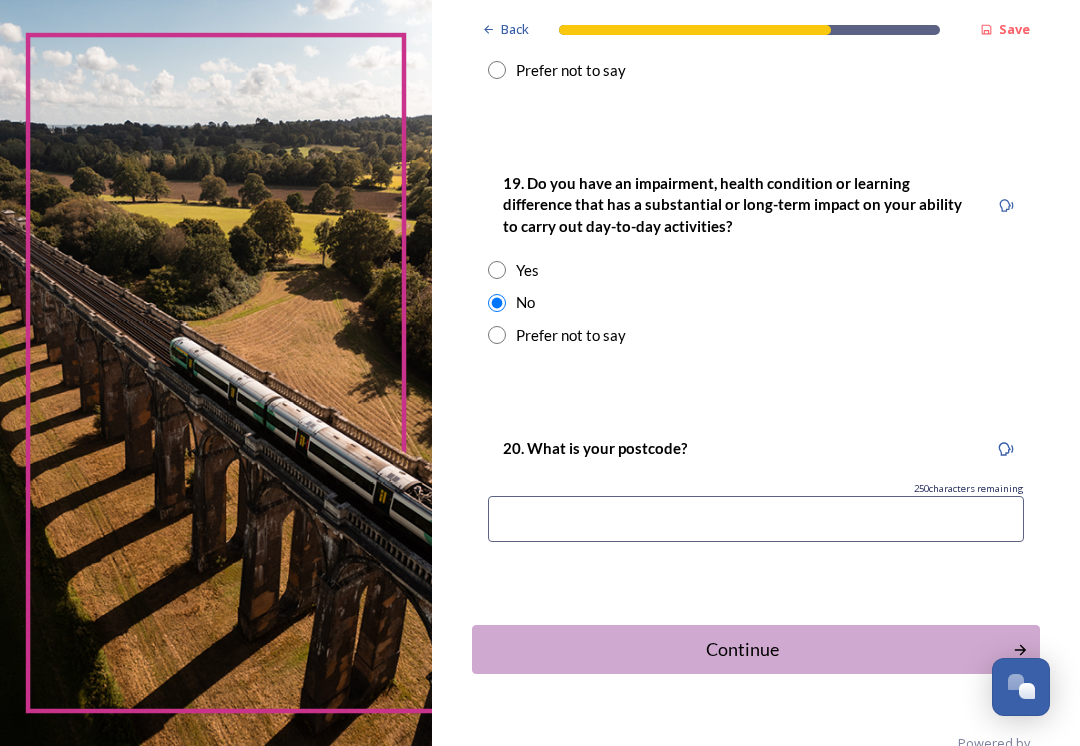 scroll, scrollTop: 1010, scrollLeft: 0, axis: vertical 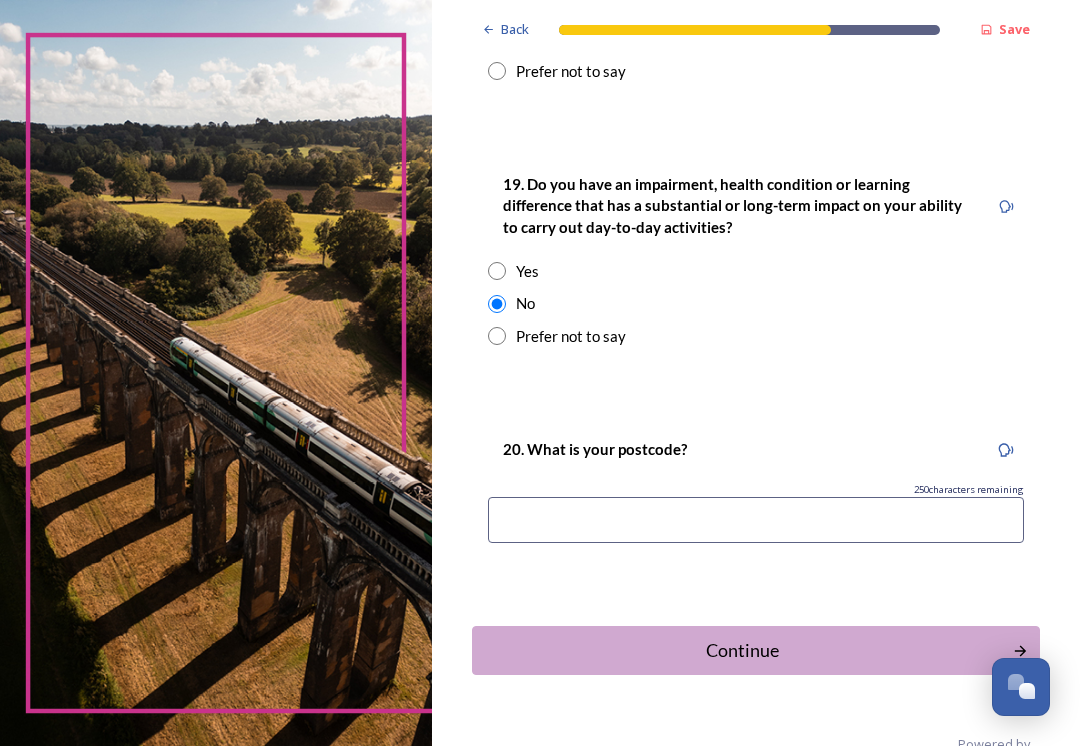 click at bounding box center (756, 520) 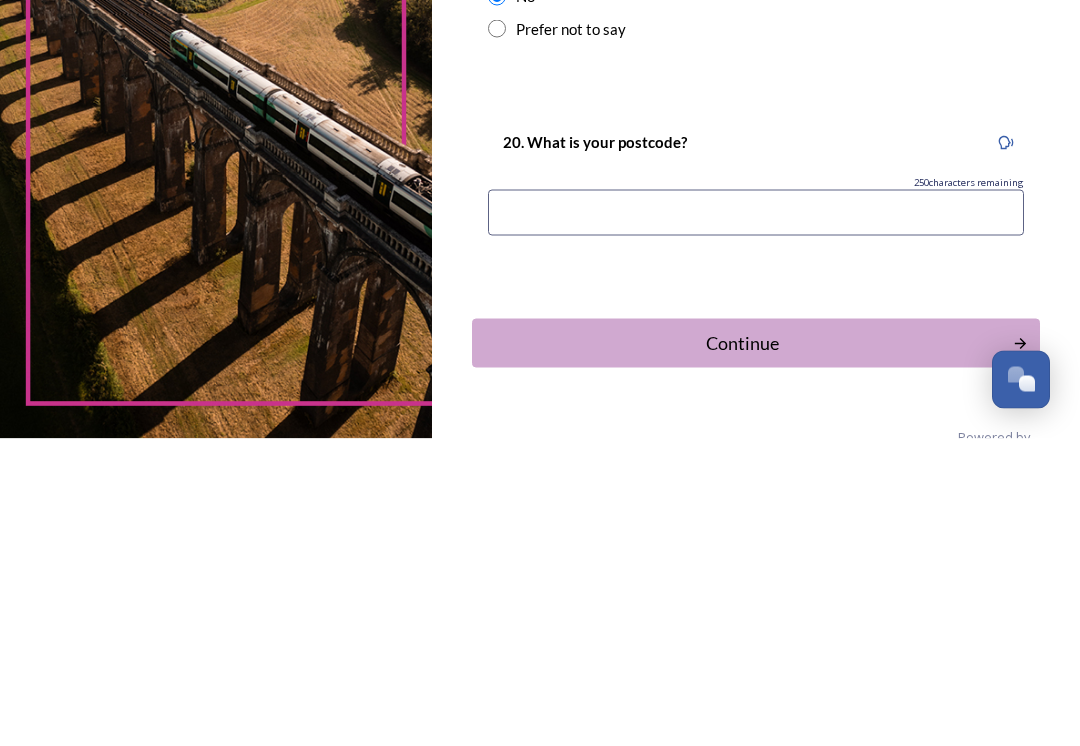 type on "BN17 6PU" 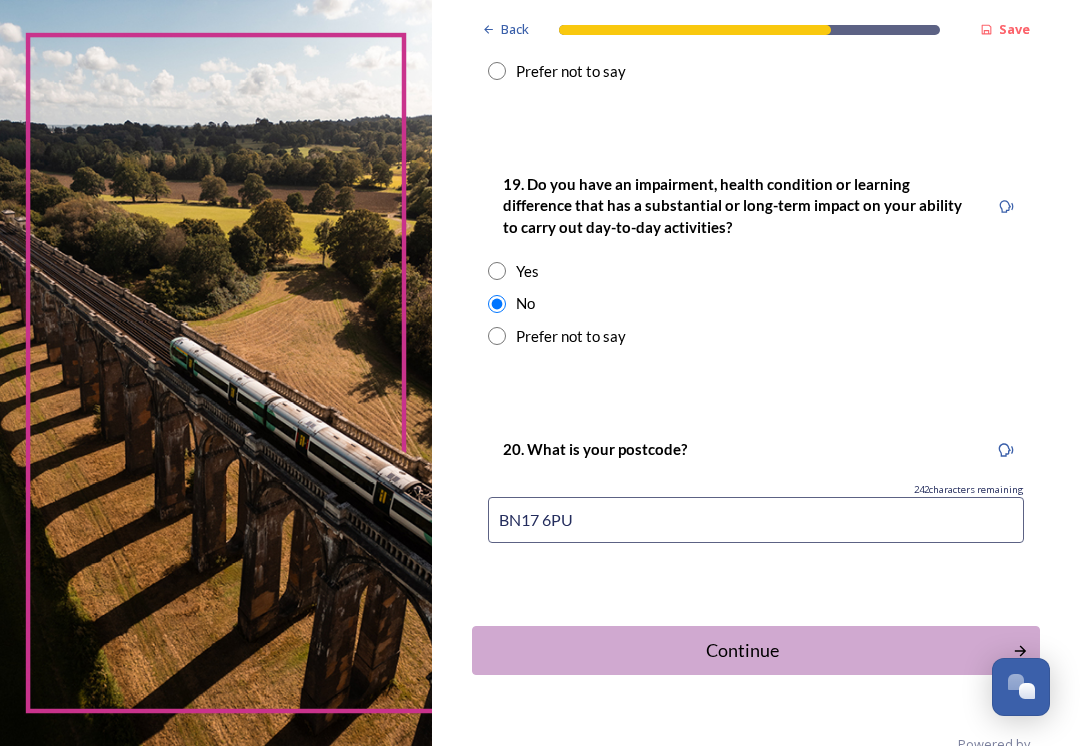 click on "Continue" at bounding box center (742, 650) 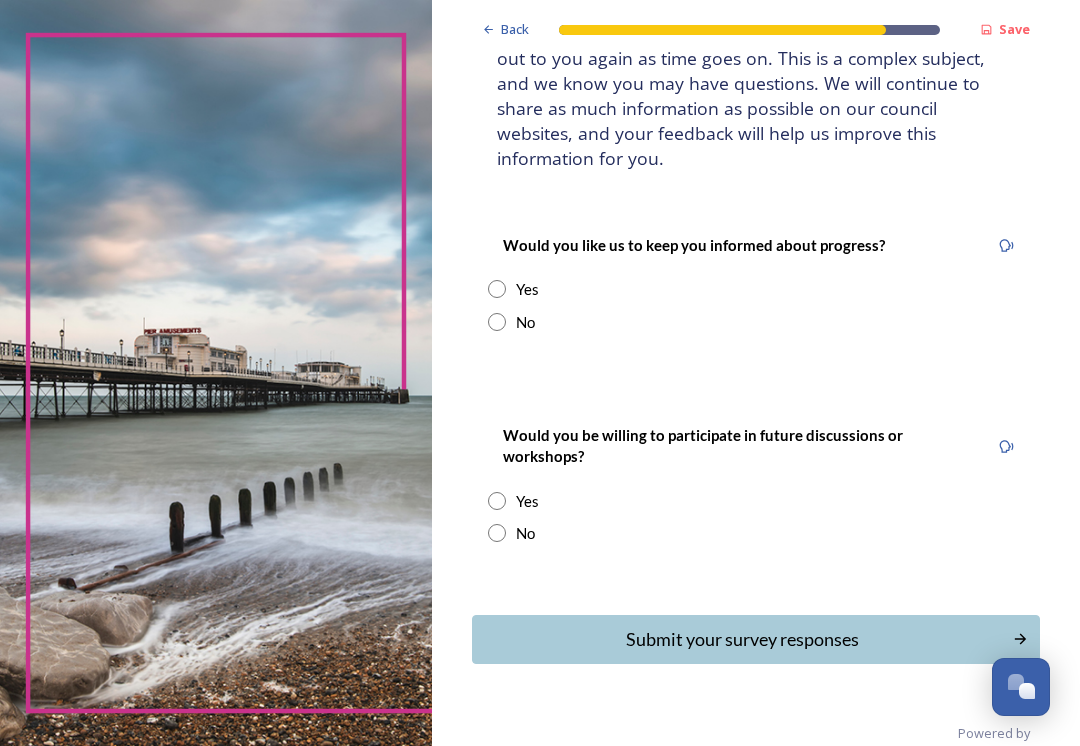 scroll, scrollTop: 175, scrollLeft: 0, axis: vertical 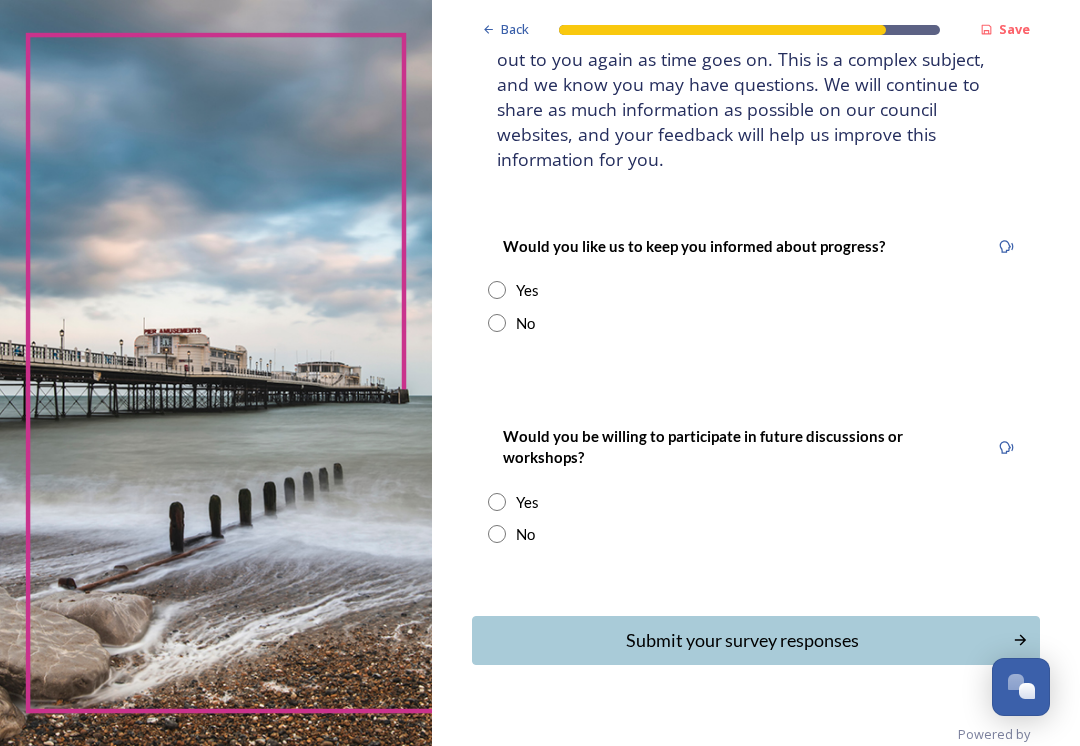 click on "Yes" at bounding box center (756, 290) 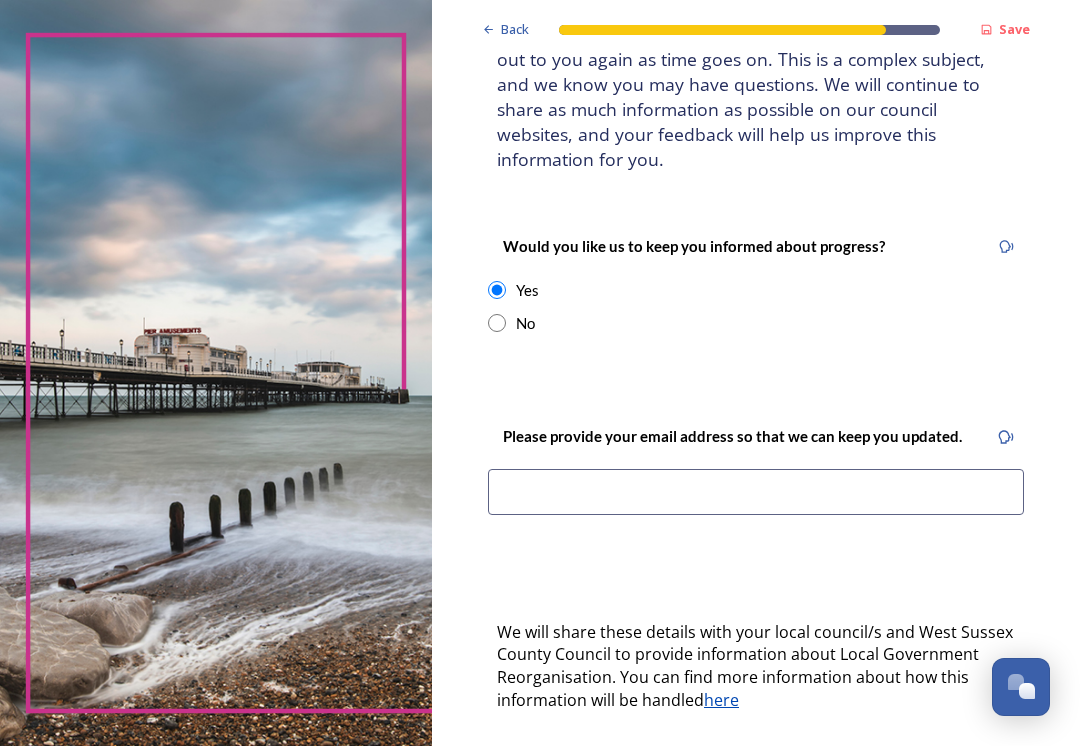 click at bounding box center (756, 492) 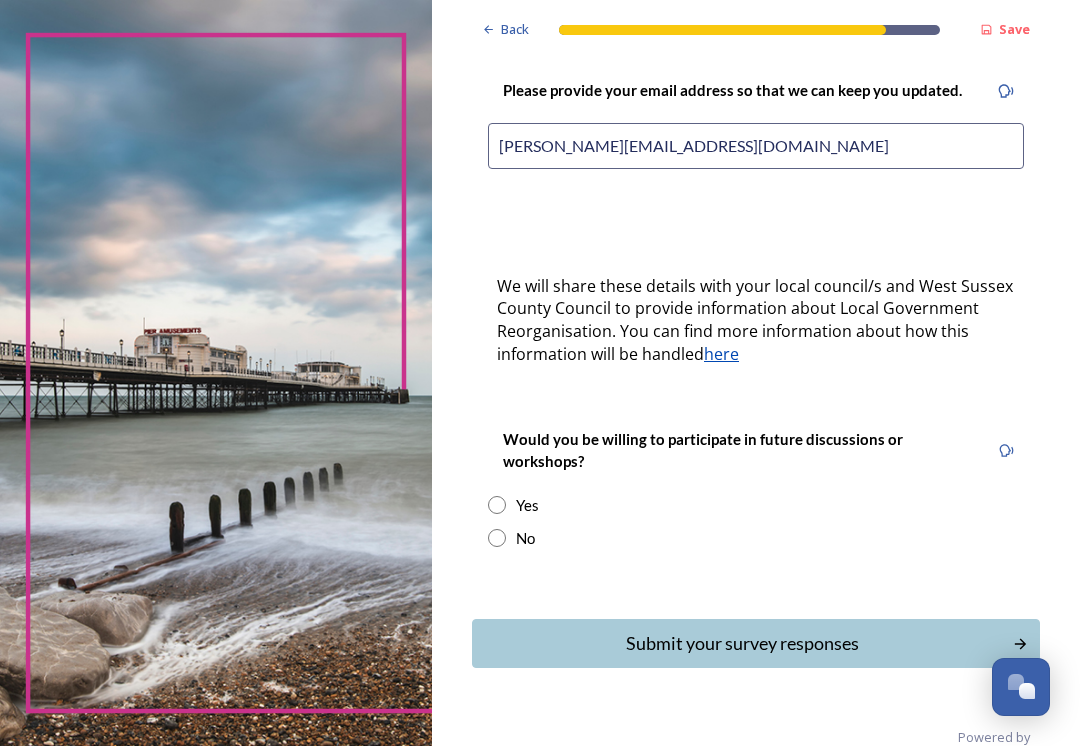 scroll, scrollTop: 520, scrollLeft: 0, axis: vertical 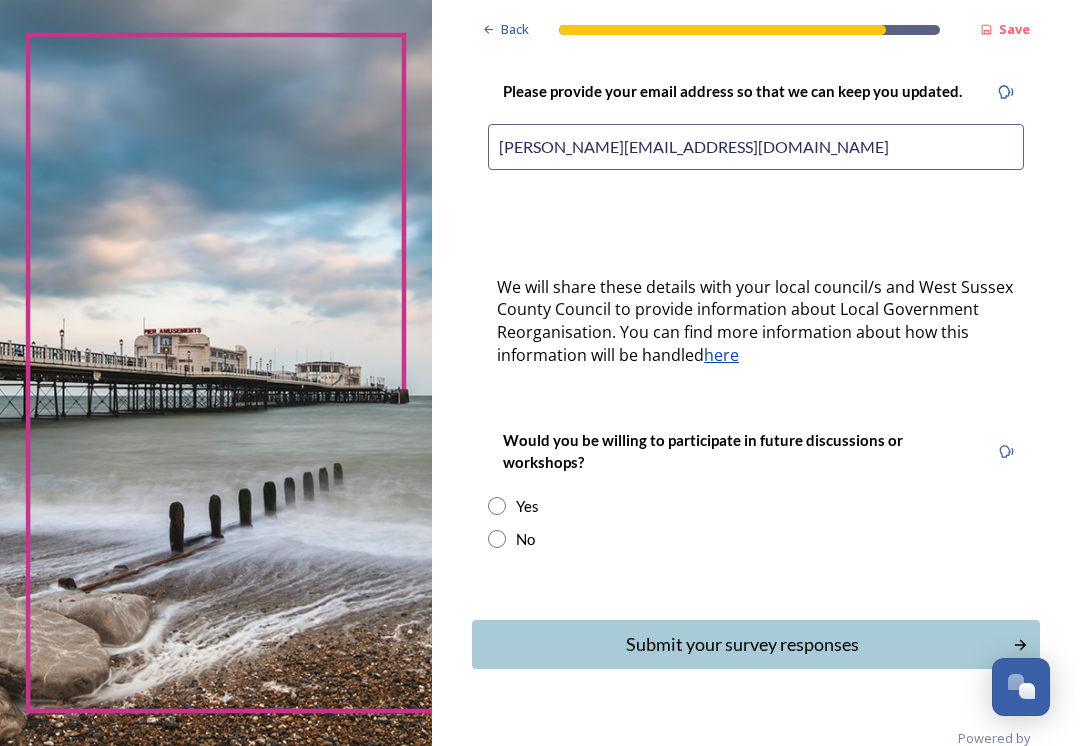 click on "Yes" at bounding box center (756, 506) 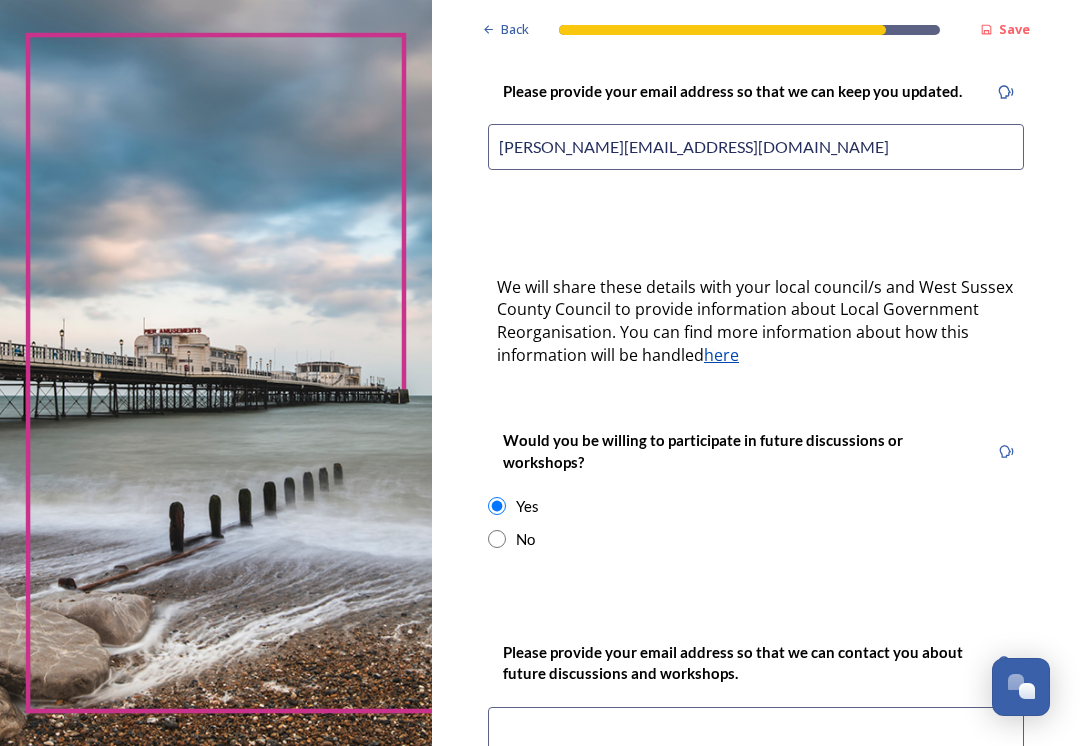 scroll, scrollTop: 554, scrollLeft: 0, axis: vertical 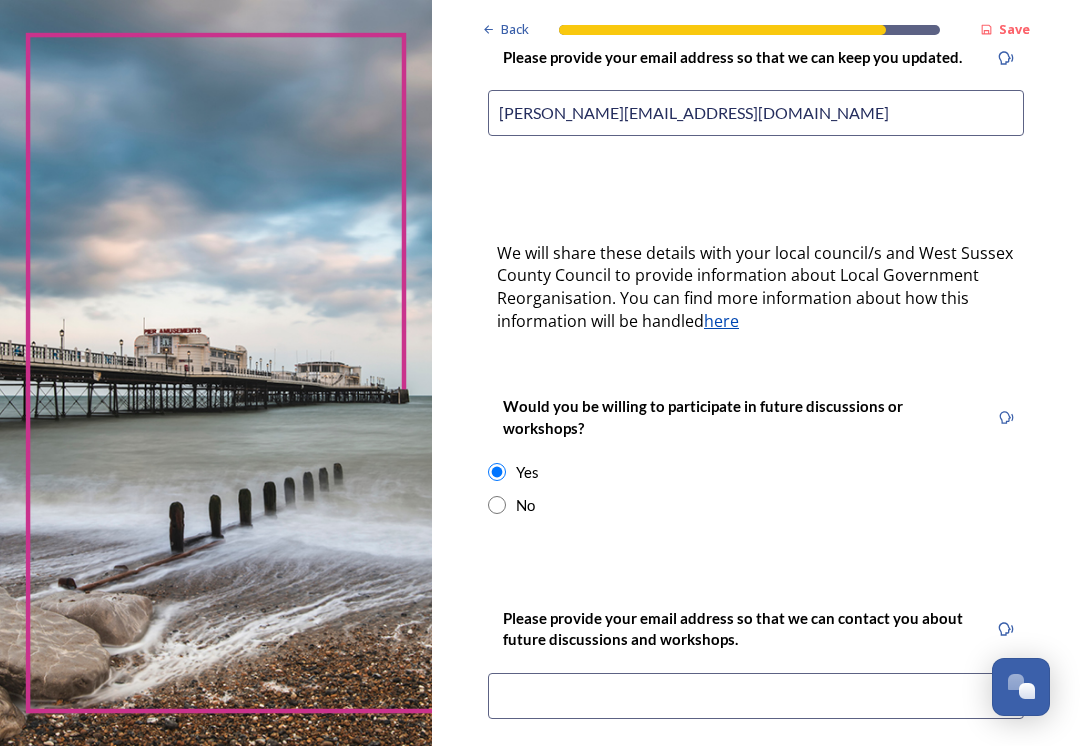 click at bounding box center (756, 696) 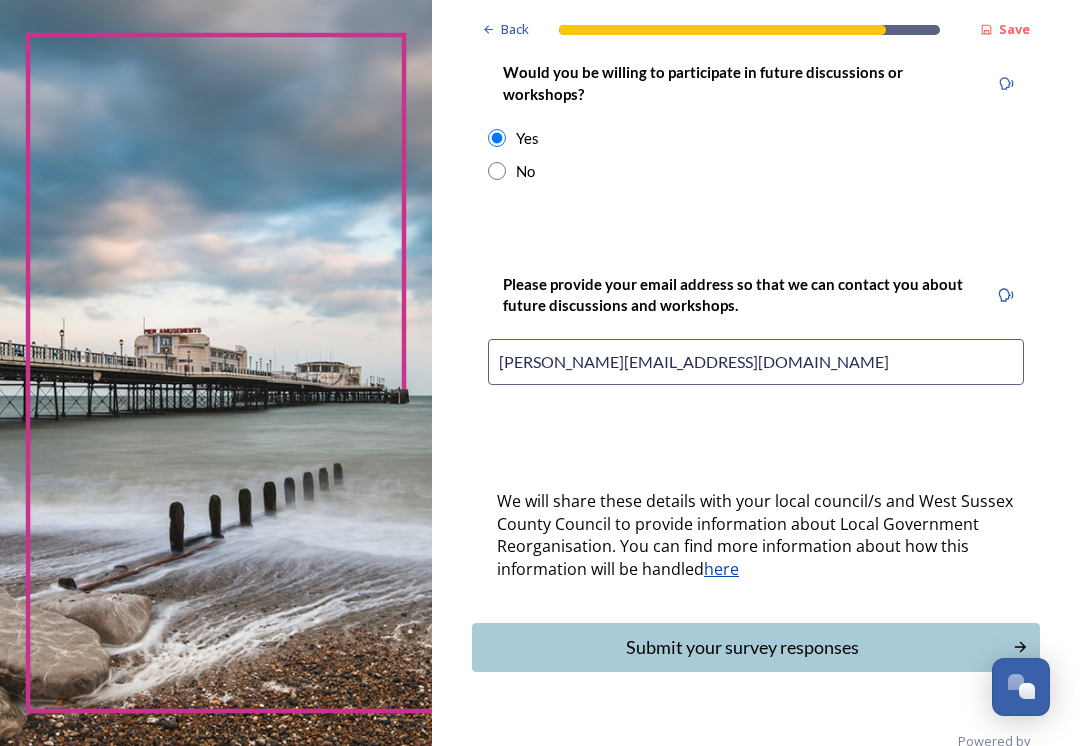 scroll, scrollTop: 886, scrollLeft: 0, axis: vertical 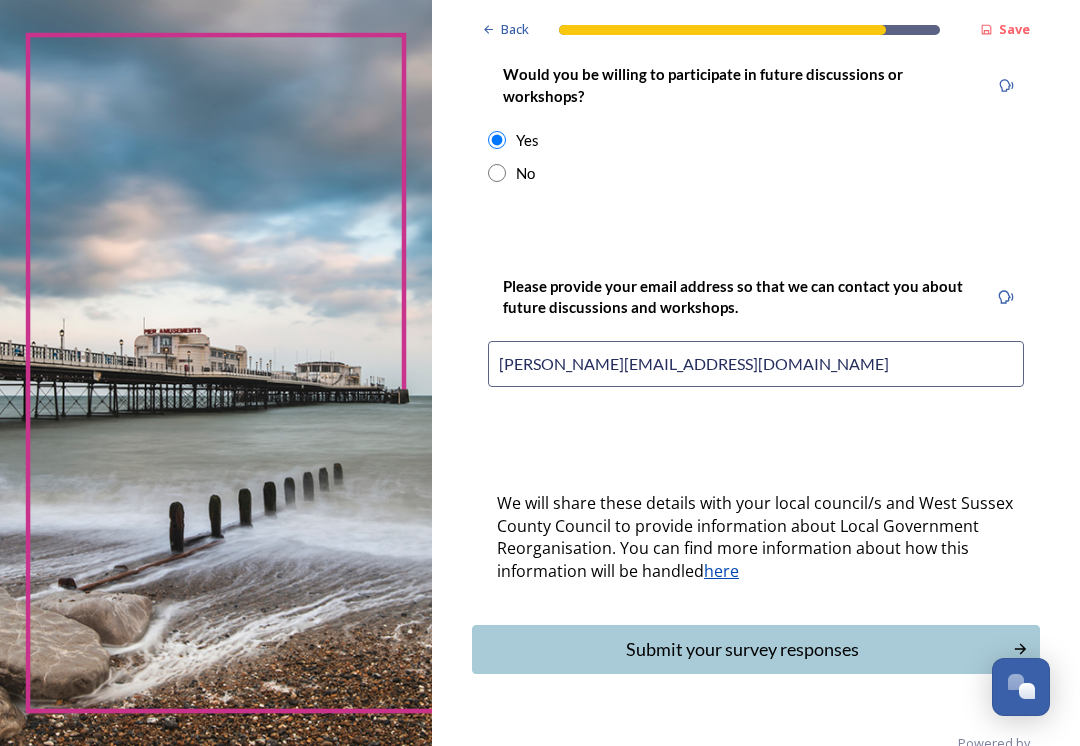 click on "Submit your survey responses" at bounding box center [742, 649] 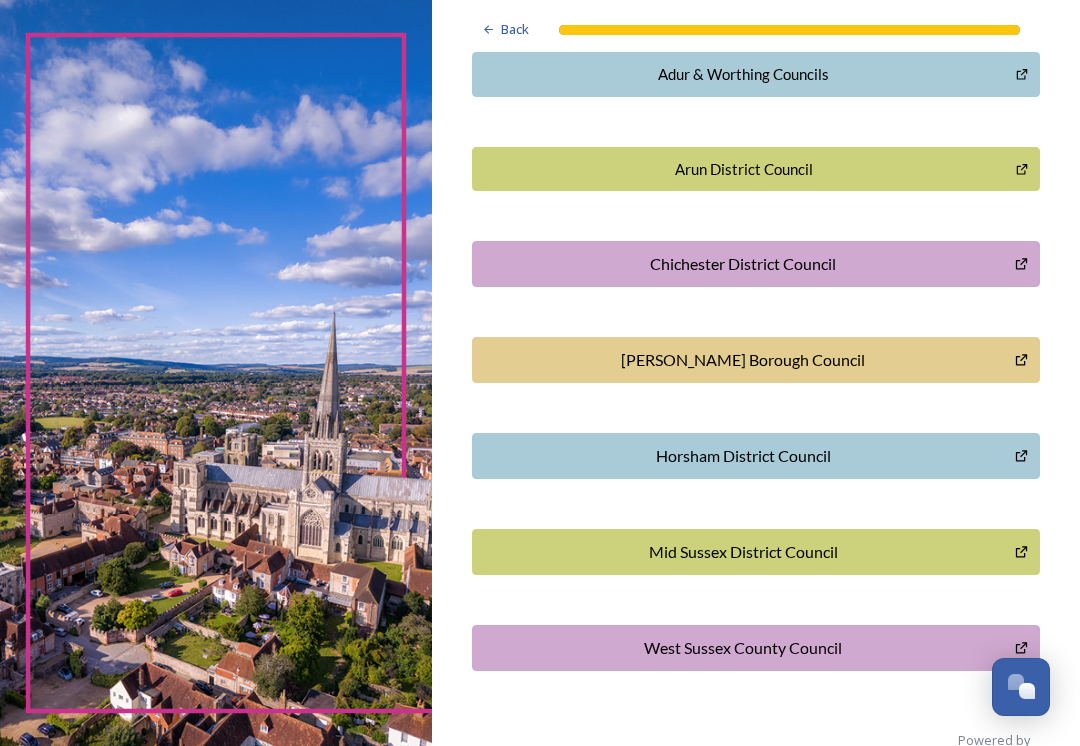 scroll, scrollTop: 524, scrollLeft: 0, axis: vertical 